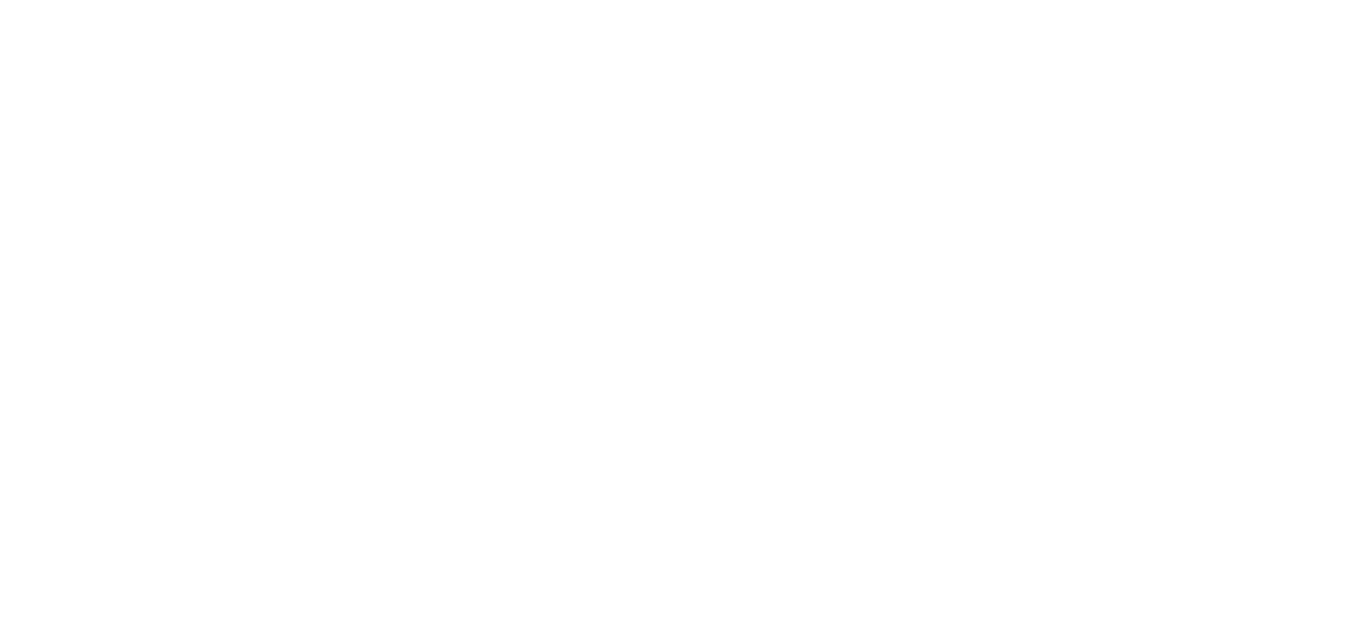 scroll, scrollTop: 0, scrollLeft: 0, axis: both 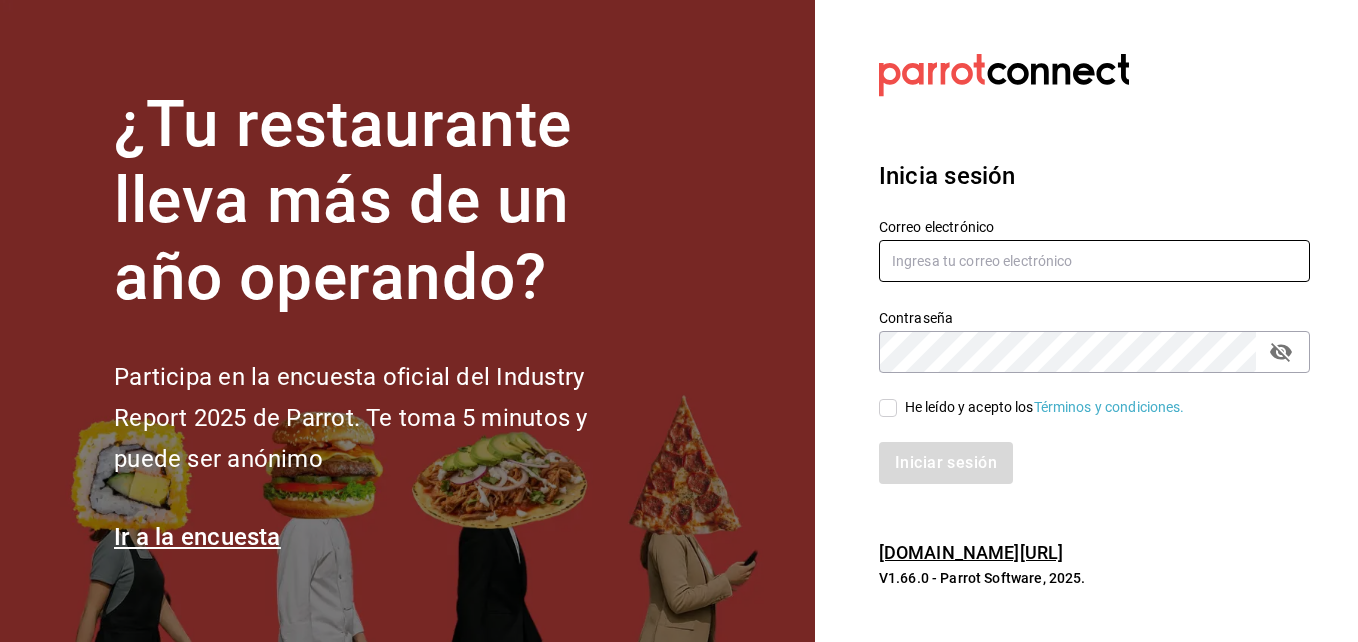 type on "erick.felipe@grupocosteno.com" 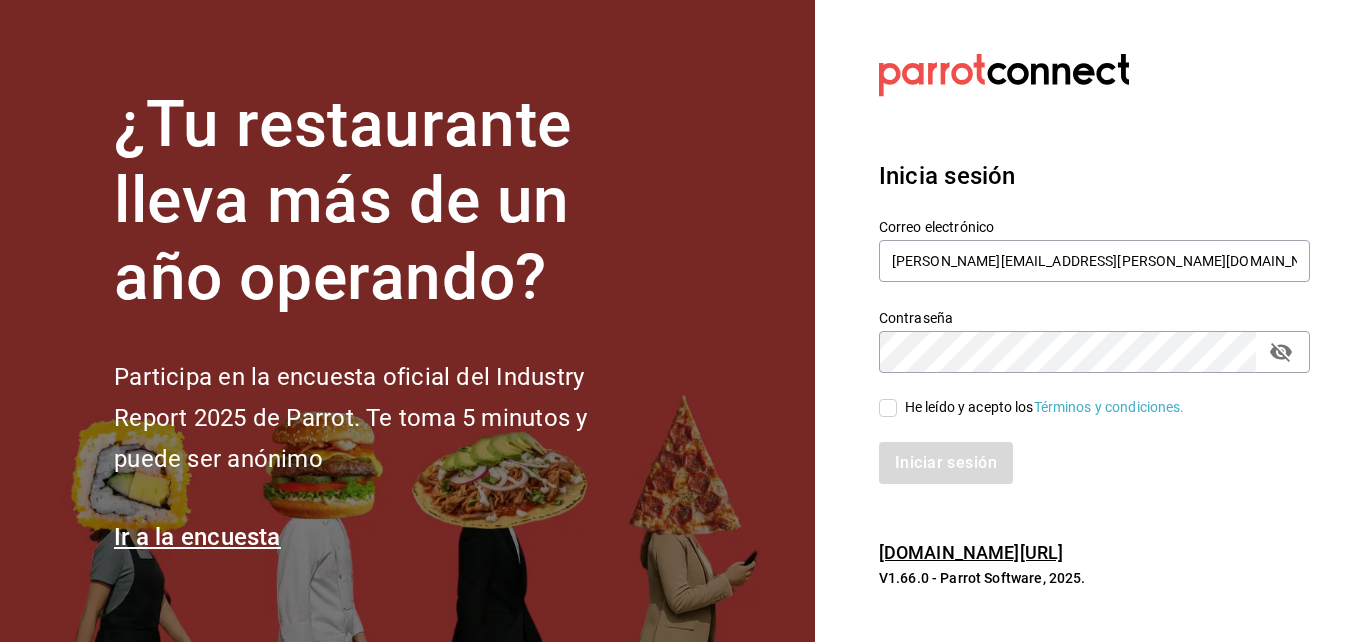 click on "He leído y acepto los  Términos y condiciones." at bounding box center (888, 408) 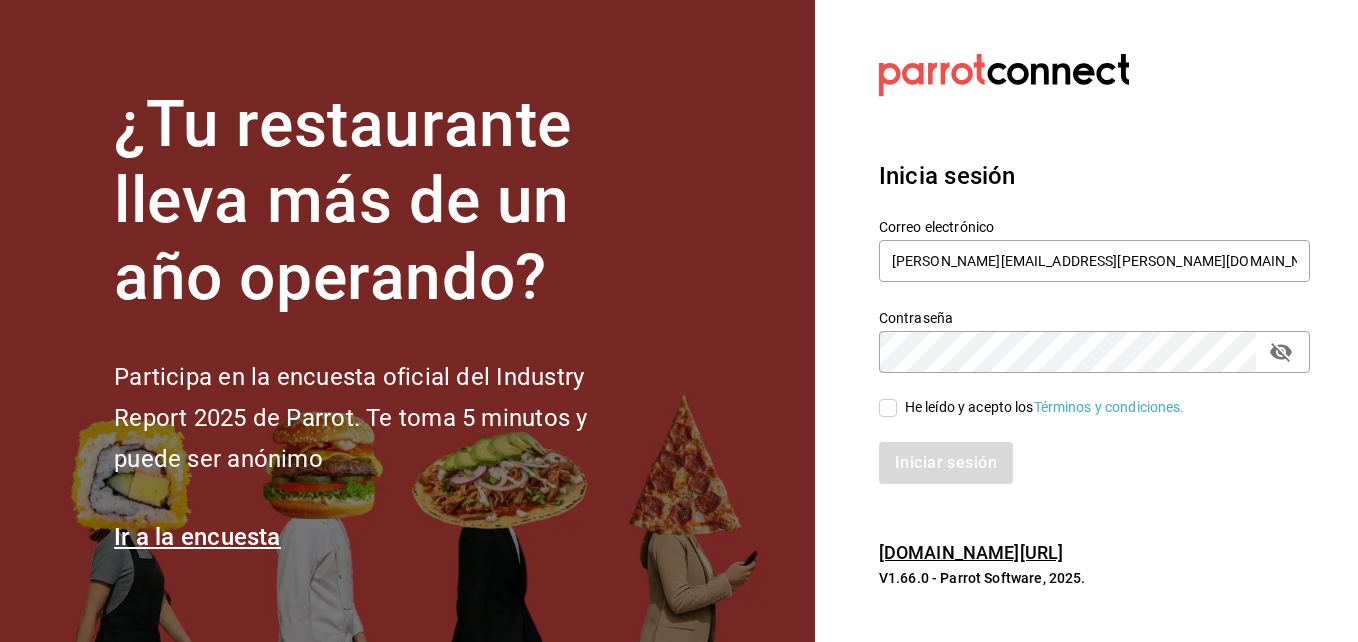 checkbox on "true" 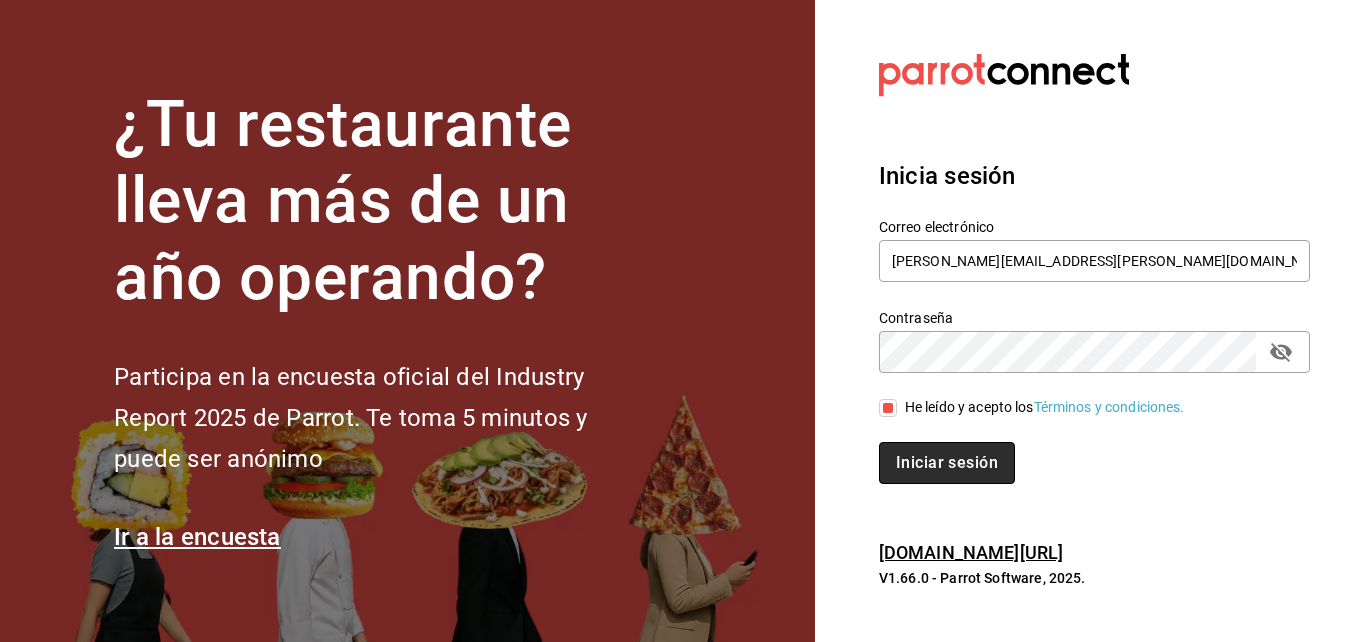 click on "Iniciar sesión" at bounding box center [947, 463] 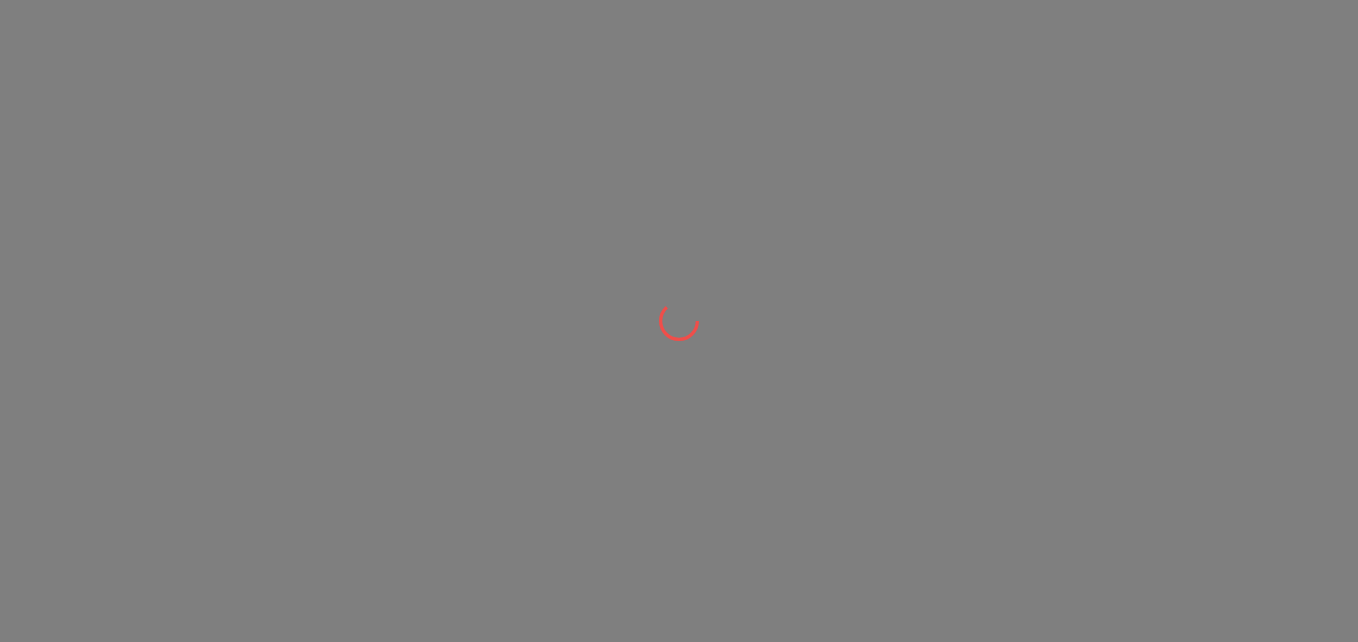 scroll, scrollTop: 0, scrollLeft: 0, axis: both 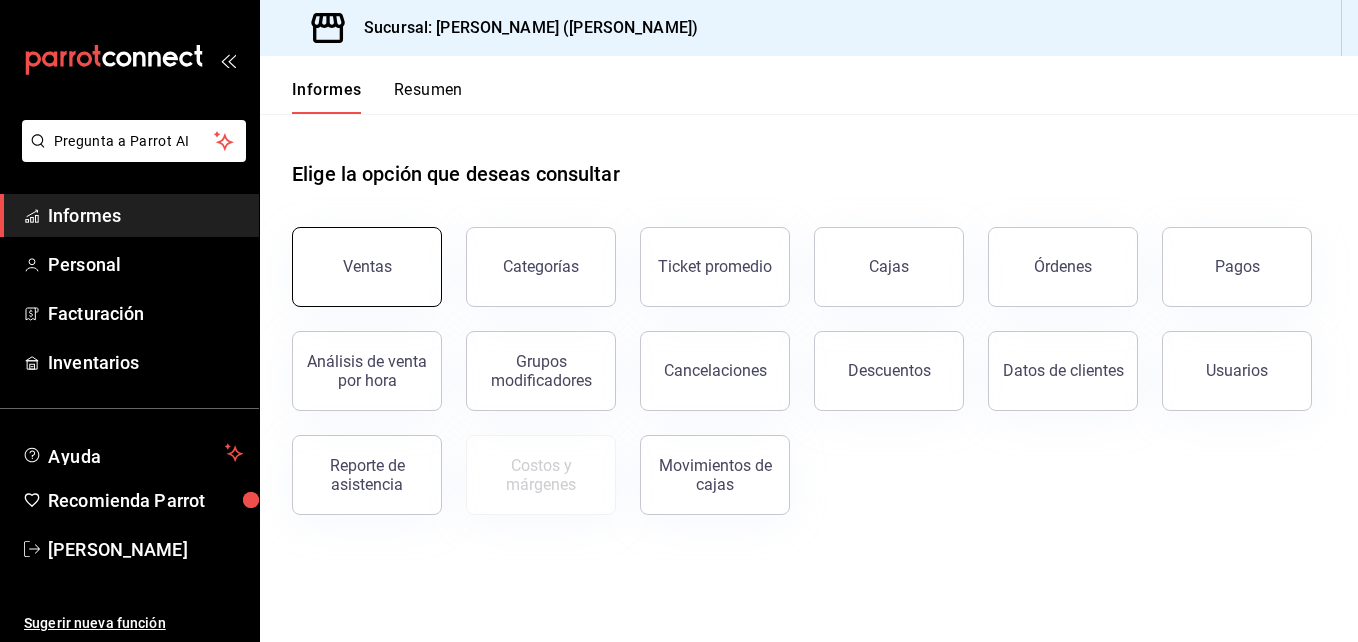 click on "Ventas" at bounding box center [367, 266] 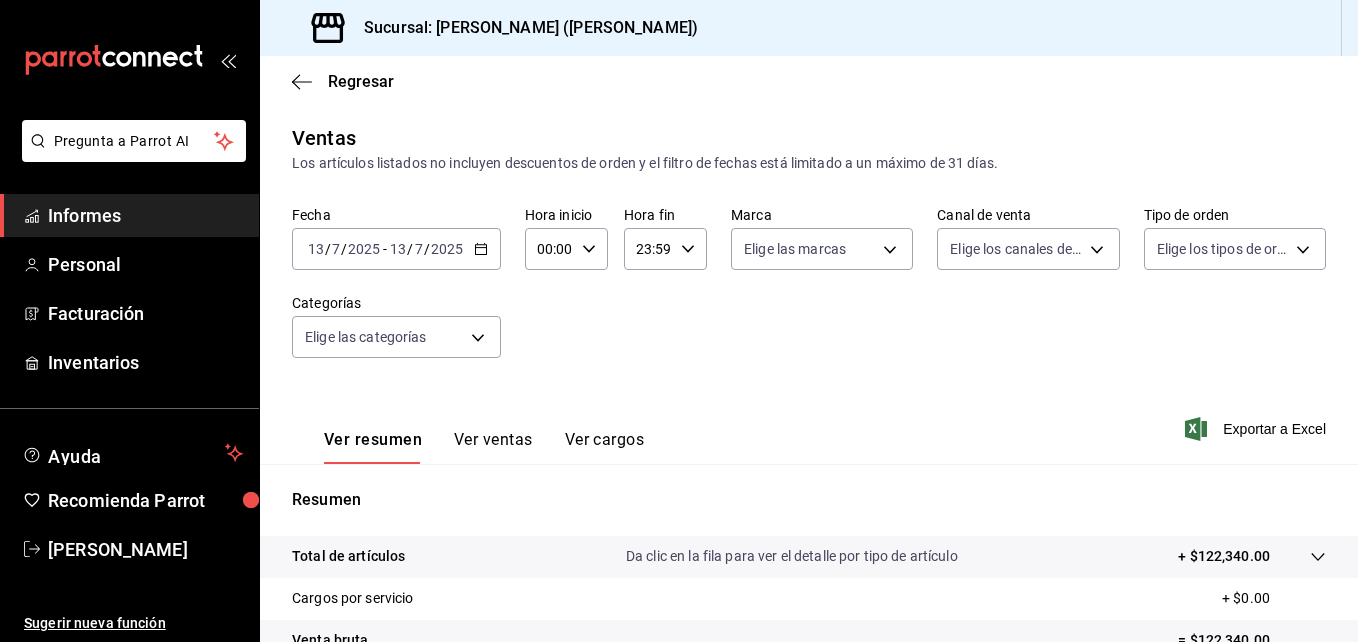 scroll, scrollTop: 316, scrollLeft: 0, axis: vertical 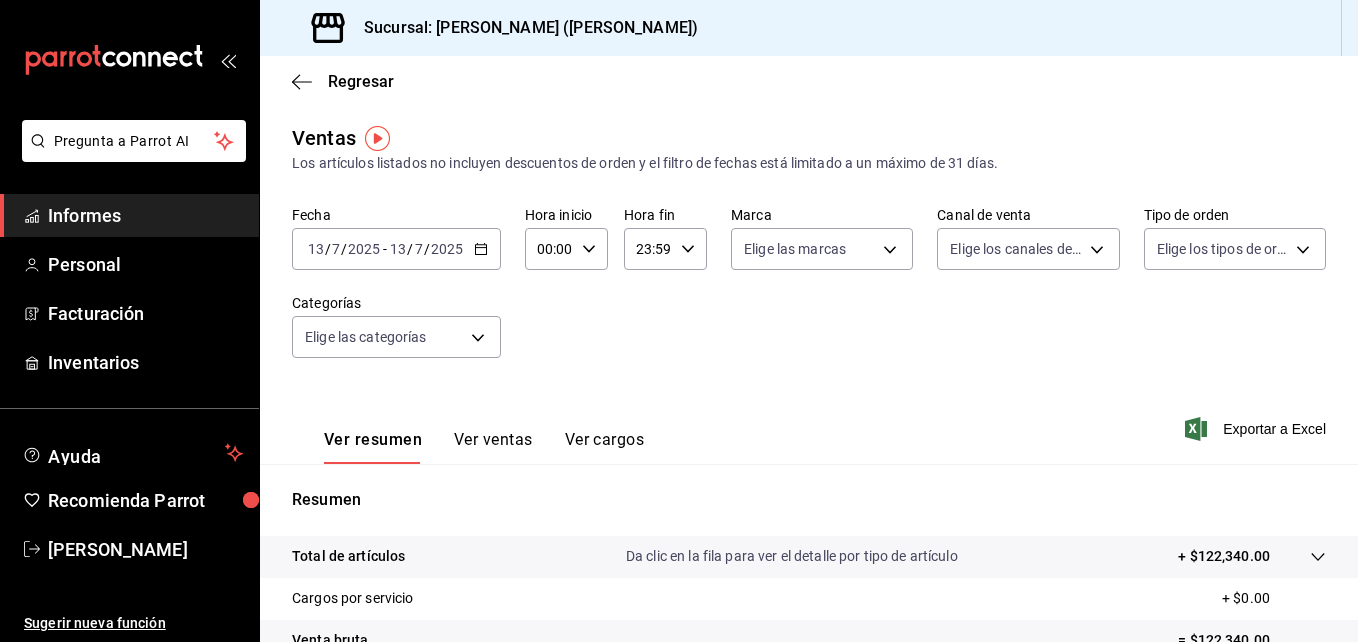 click on "00:00 Hora inicio" at bounding box center [566, 249] 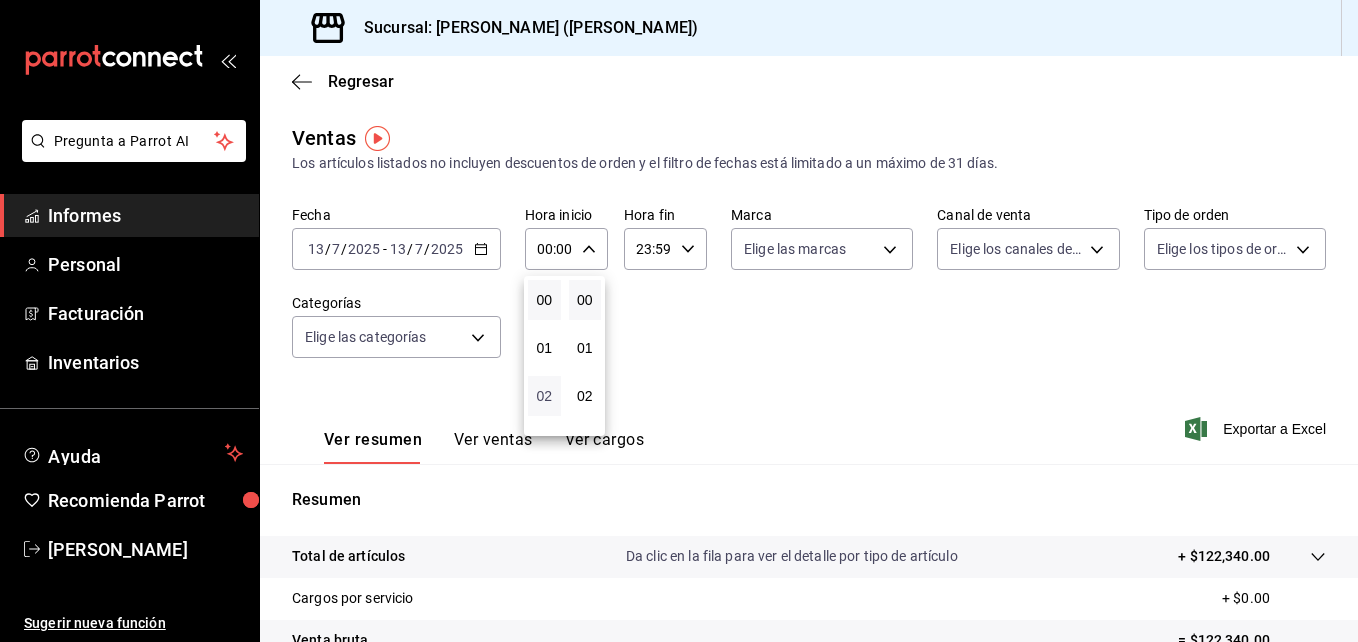 click on "02" at bounding box center (544, 396) 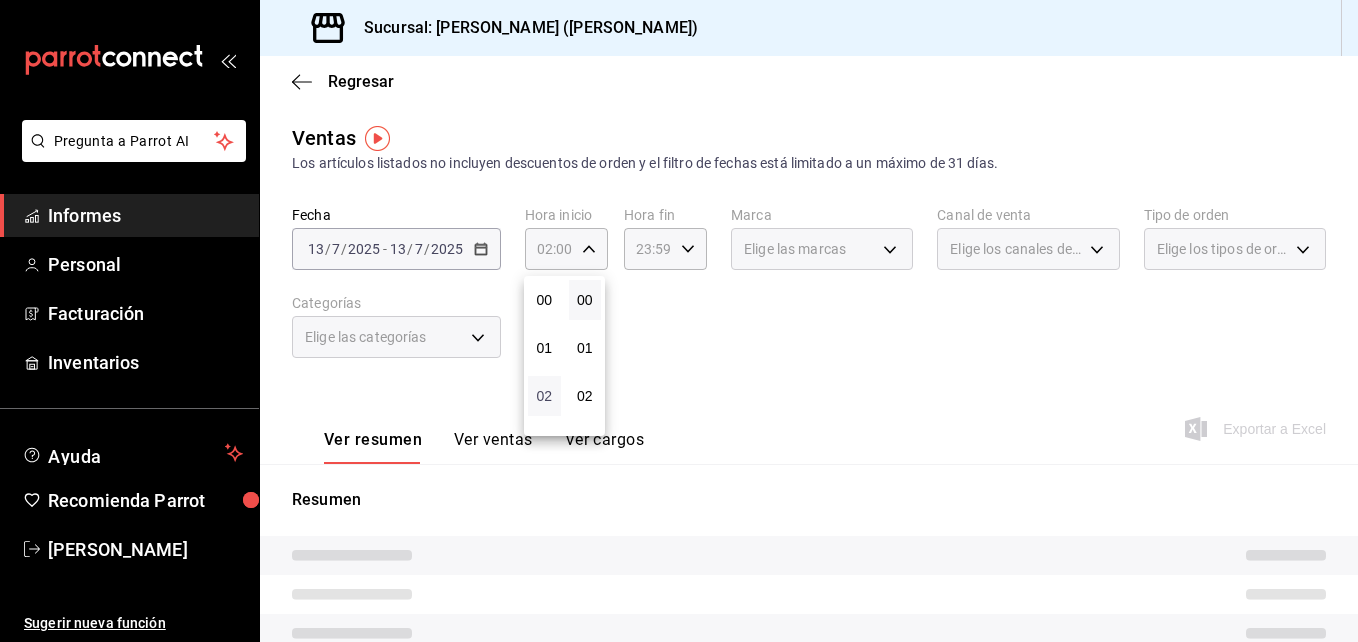 type 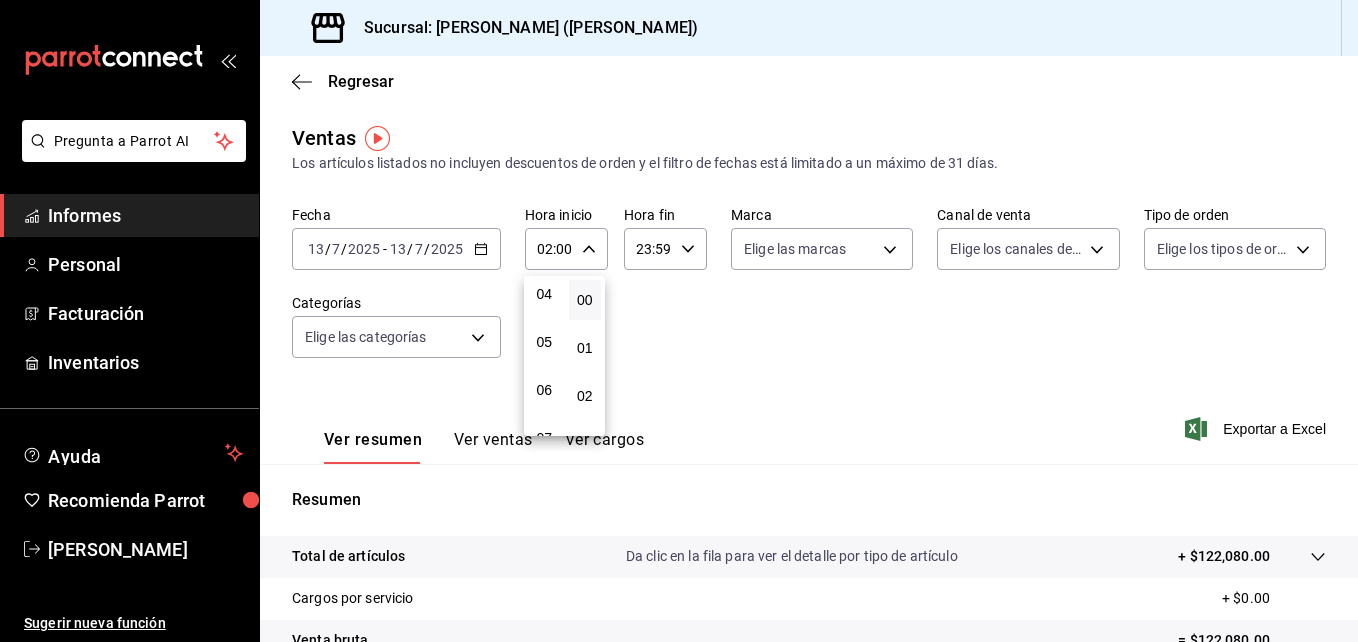 scroll, scrollTop: 160, scrollLeft: 0, axis: vertical 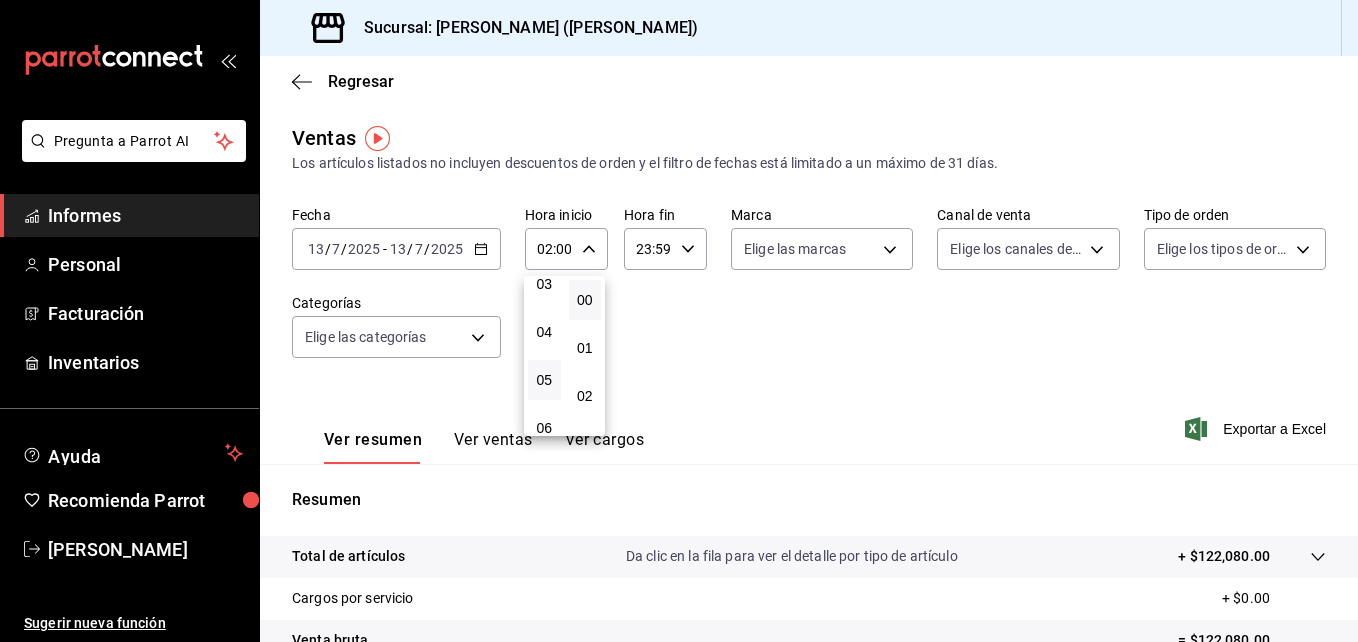 click on "05" at bounding box center (544, 380) 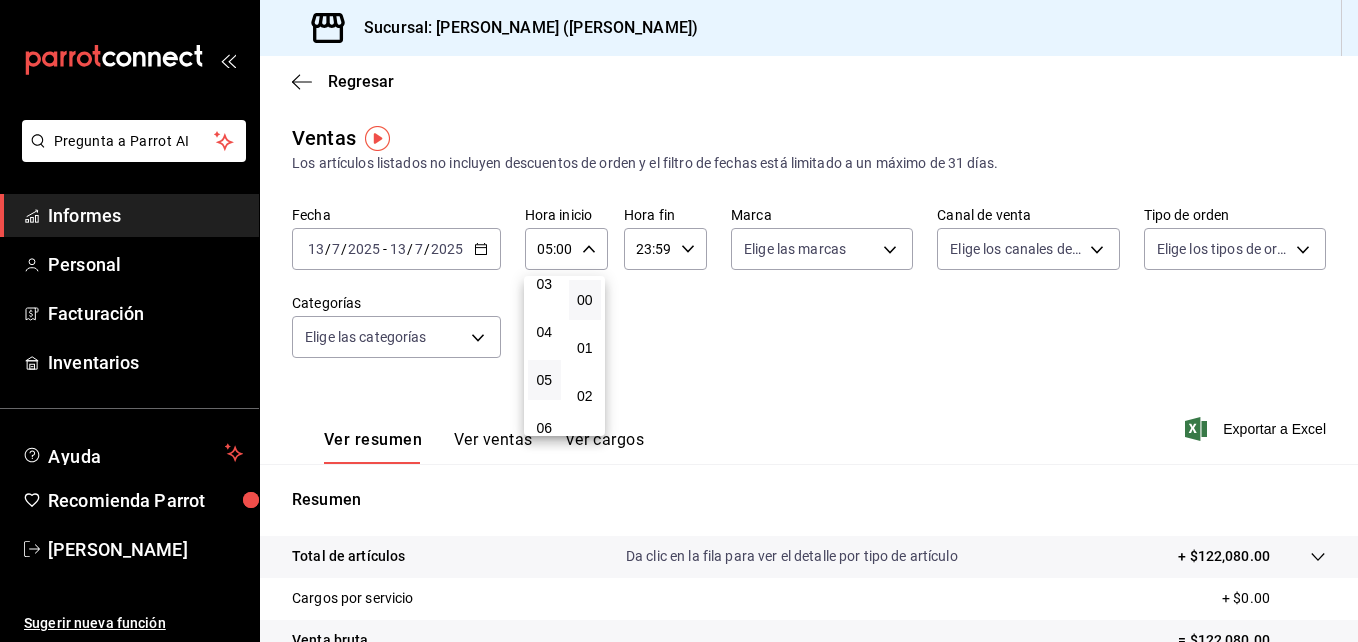 click at bounding box center (679, 321) 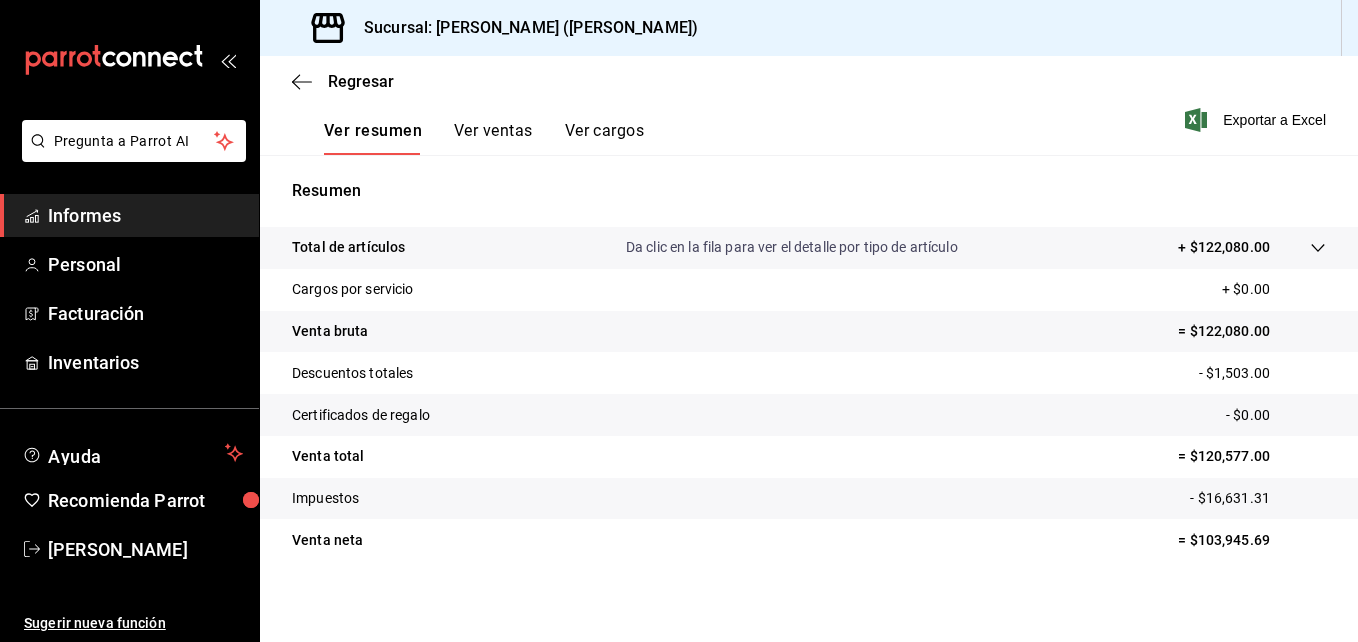 scroll, scrollTop: 316, scrollLeft: 0, axis: vertical 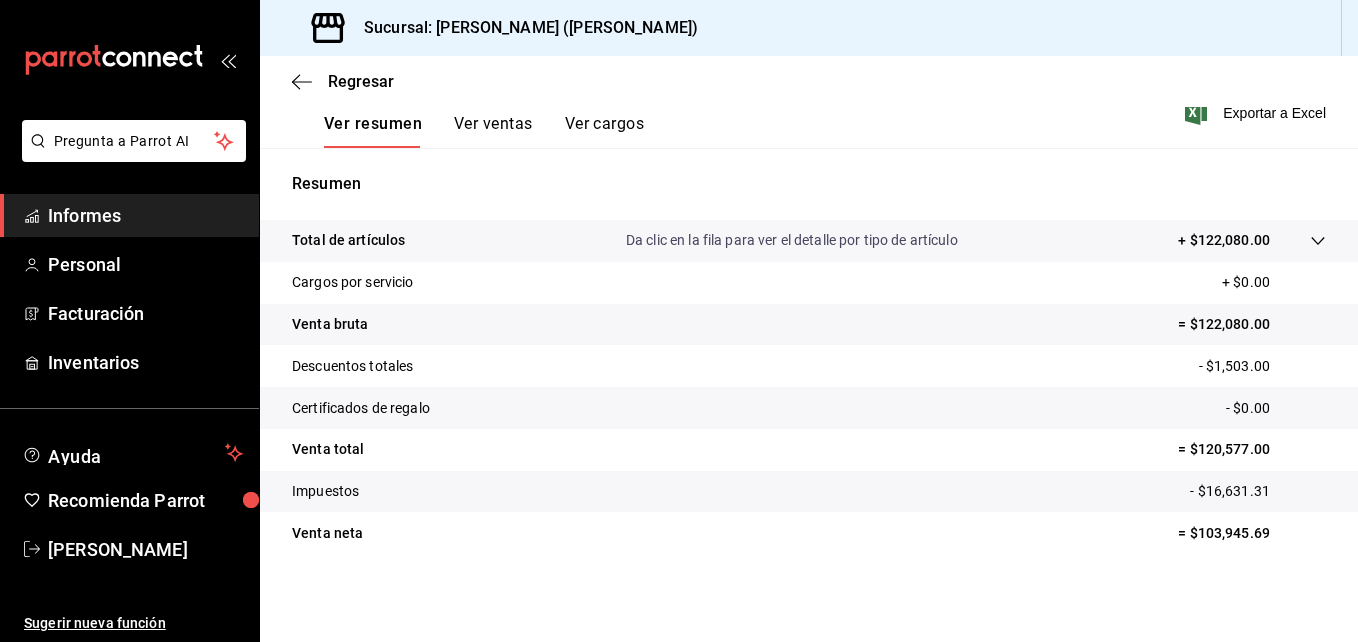 click on "Ver ventas" at bounding box center [493, 131] 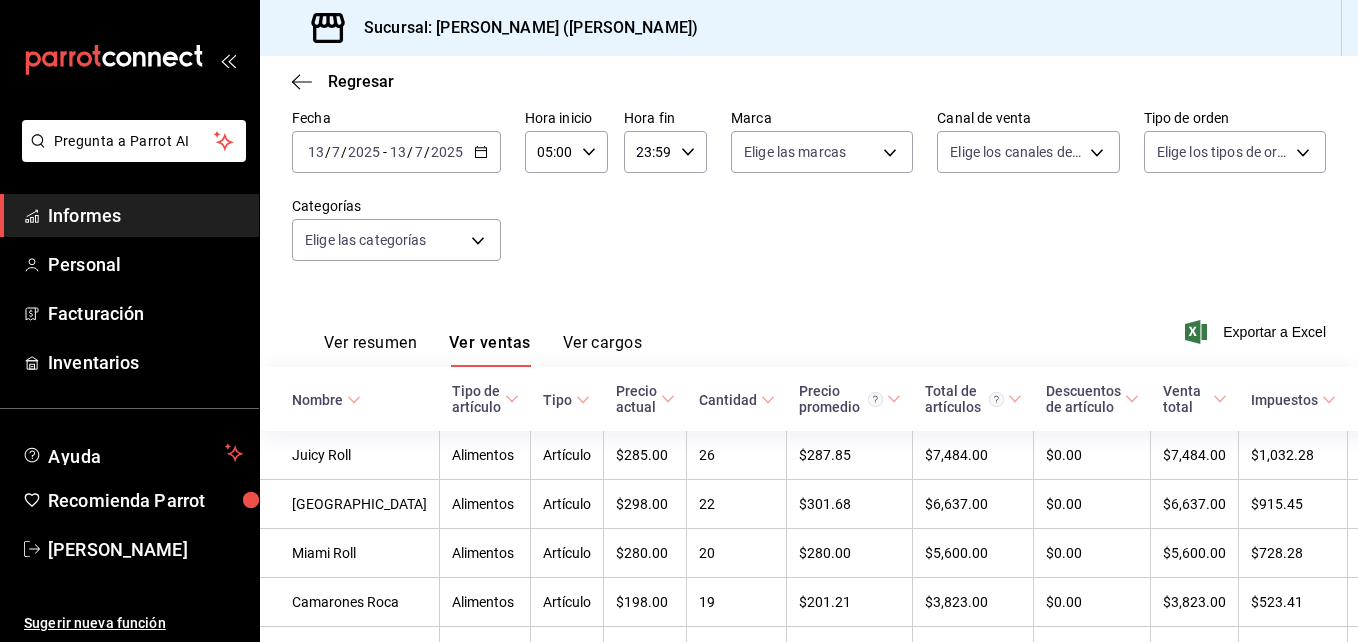 scroll, scrollTop: 316, scrollLeft: 0, axis: vertical 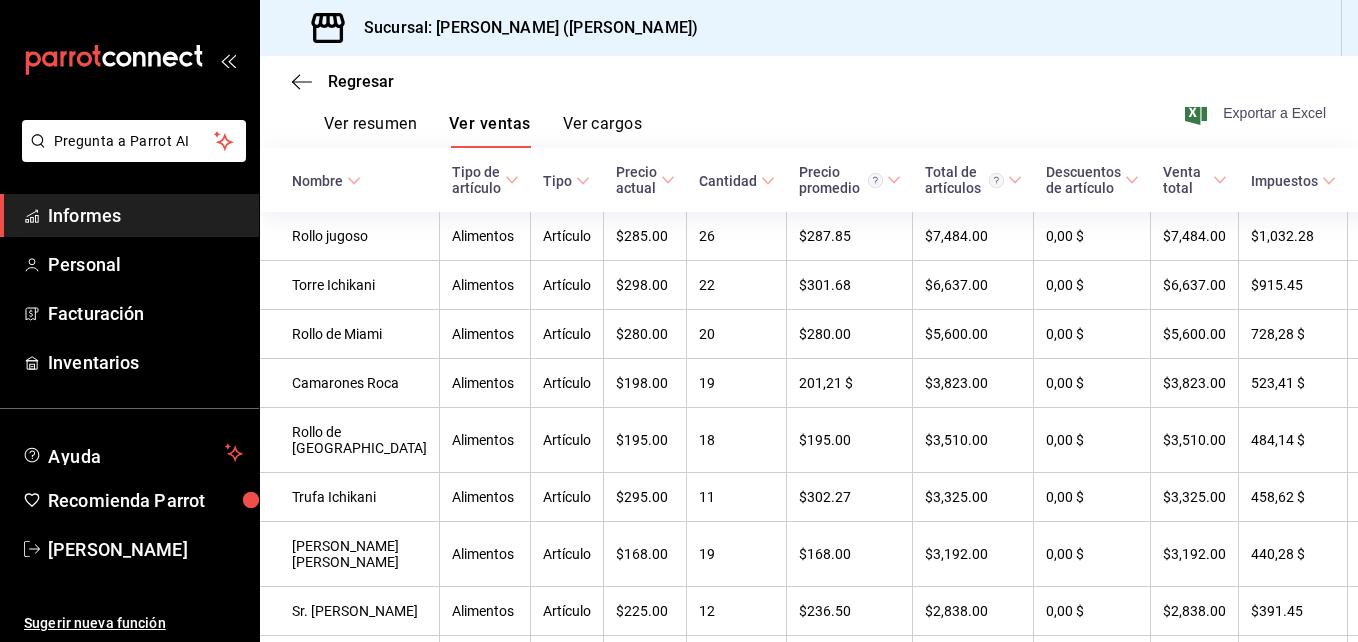click on "Exportar a Excel" at bounding box center (1274, 113) 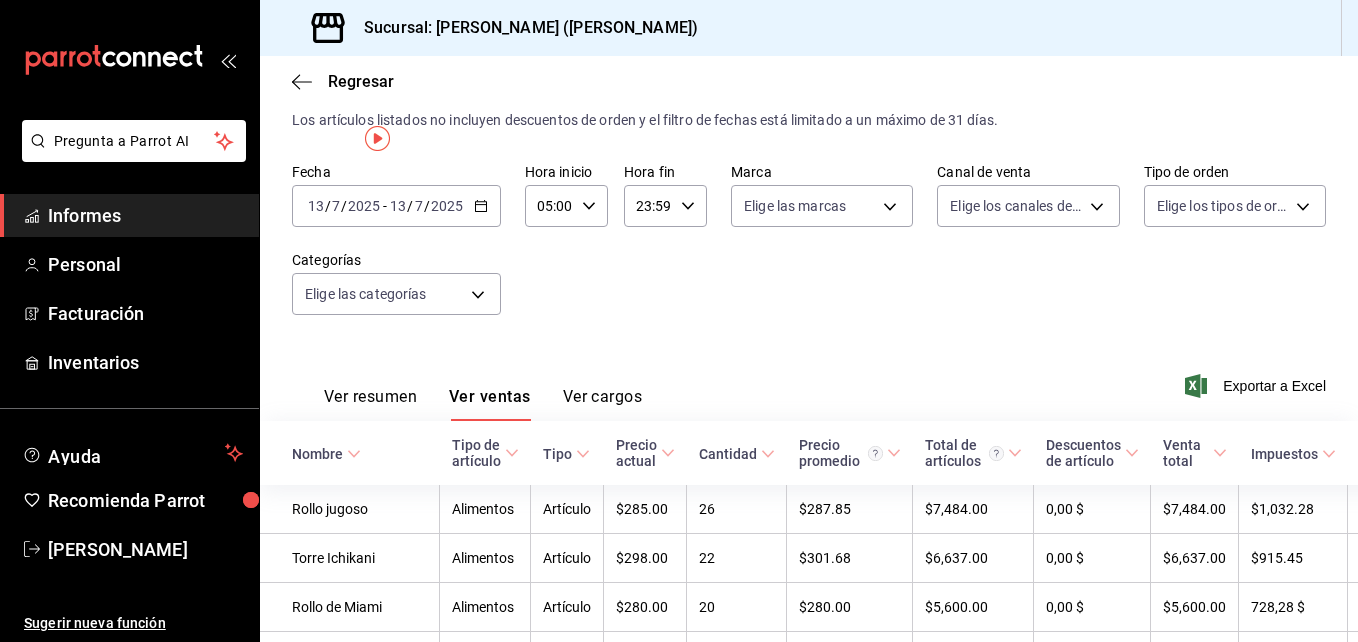 scroll, scrollTop: 0, scrollLeft: 0, axis: both 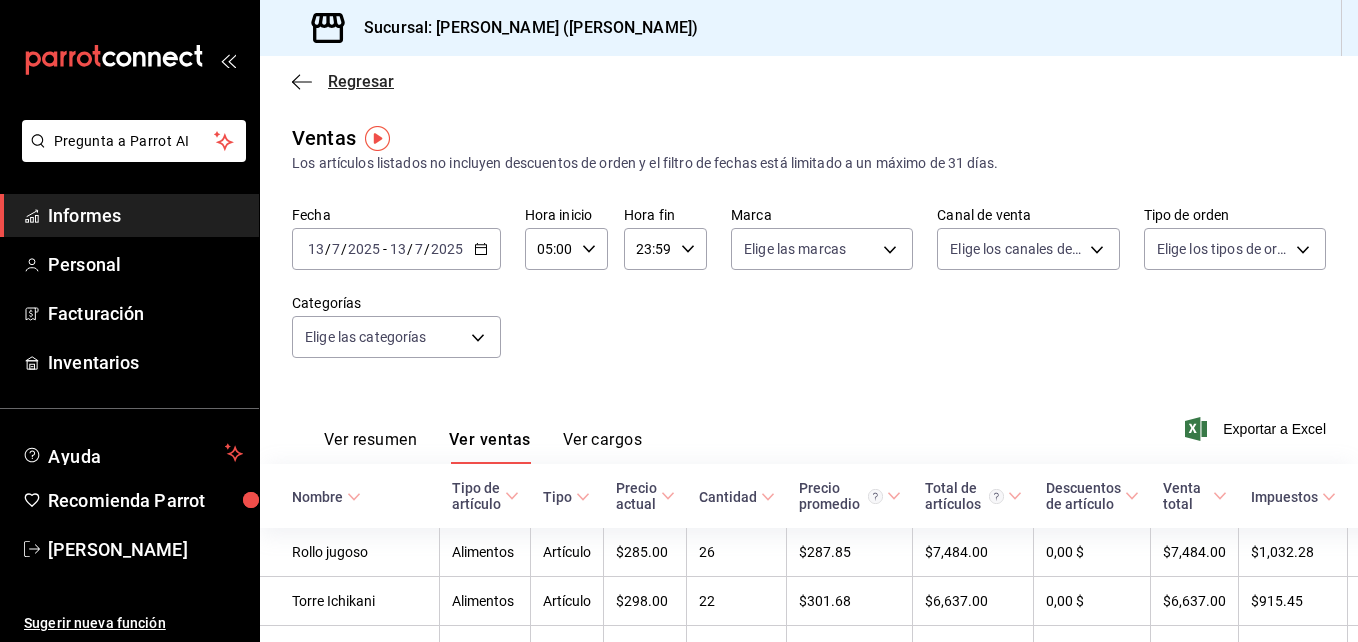 click on "Regresar" at bounding box center [343, 81] 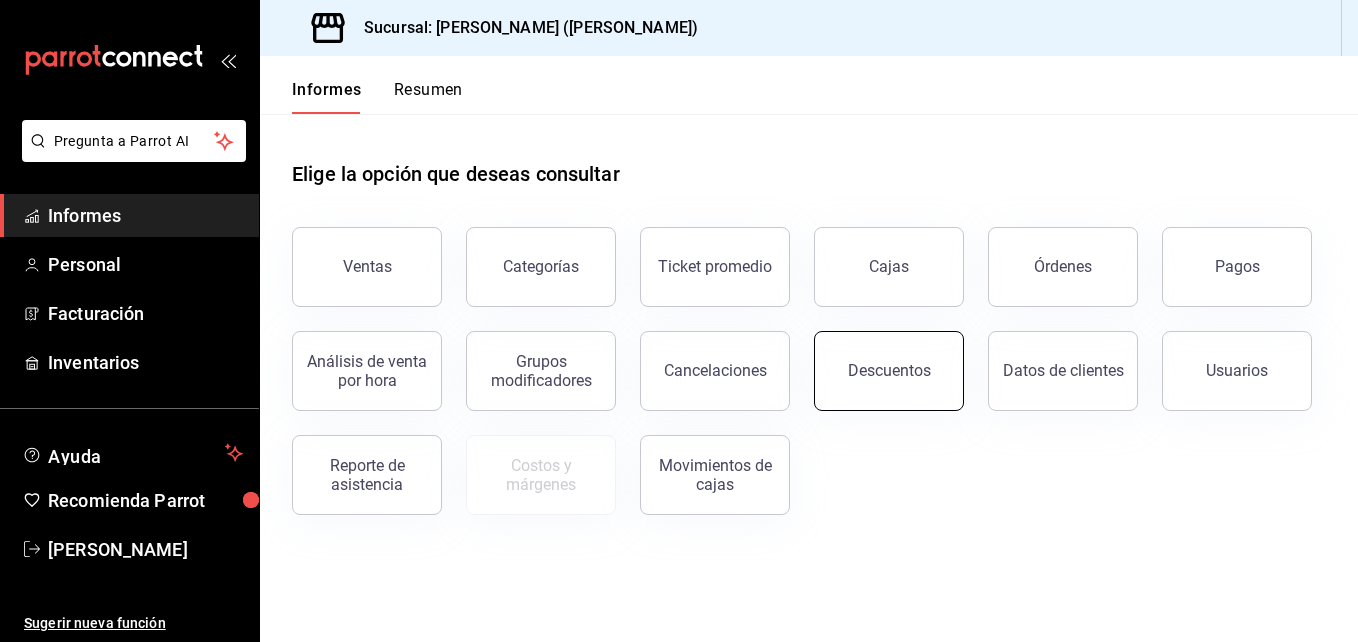 click on "Descuentos" at bounding box center [889, 371] 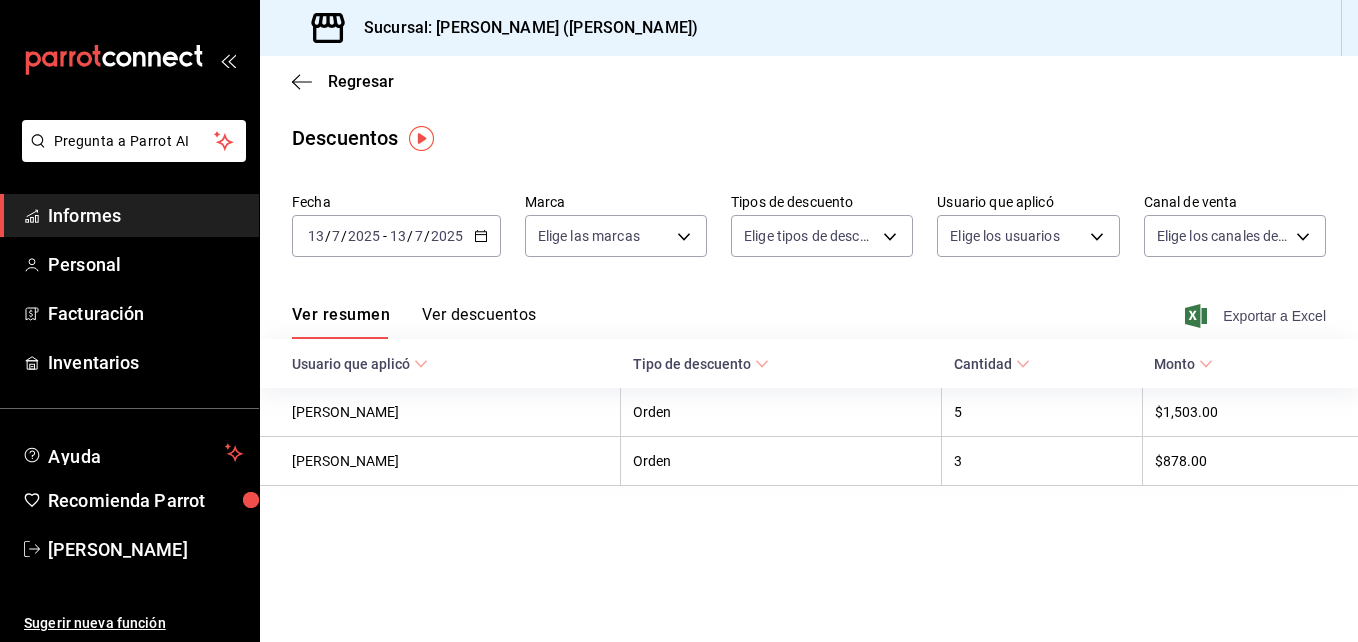 click on "Exportar a Excel" at bounding box center [1274, 316] 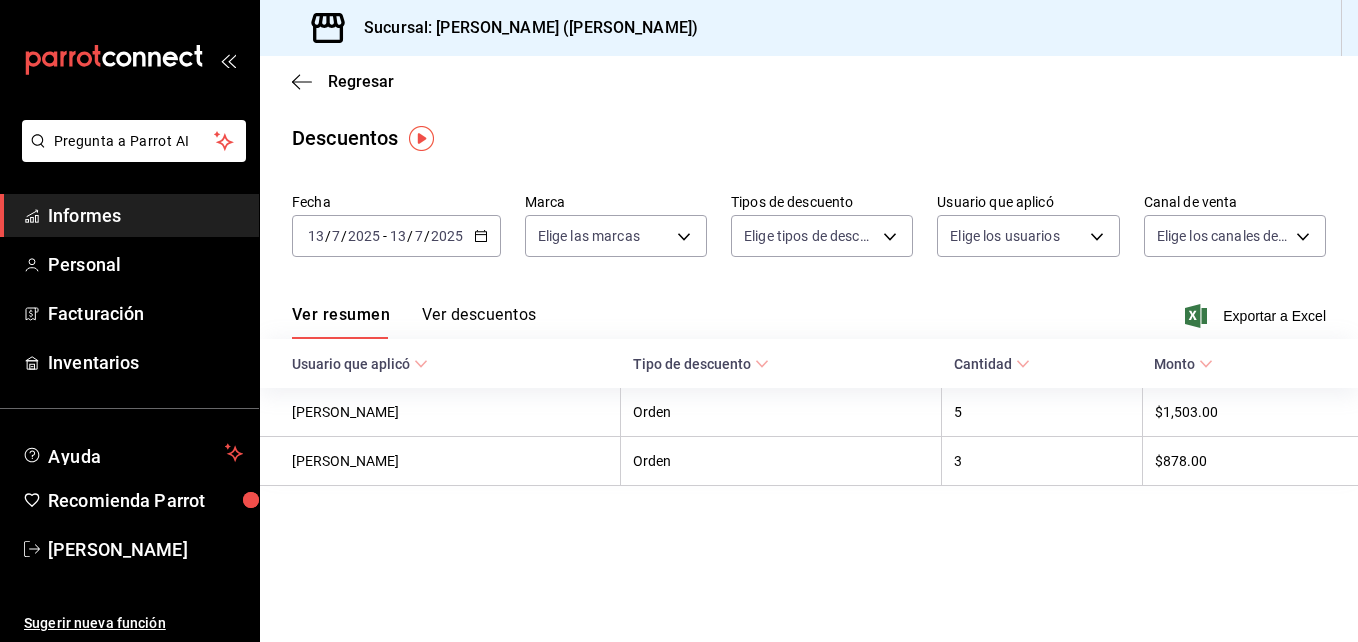 click on "Regresar" at bounding box center (809, 81) 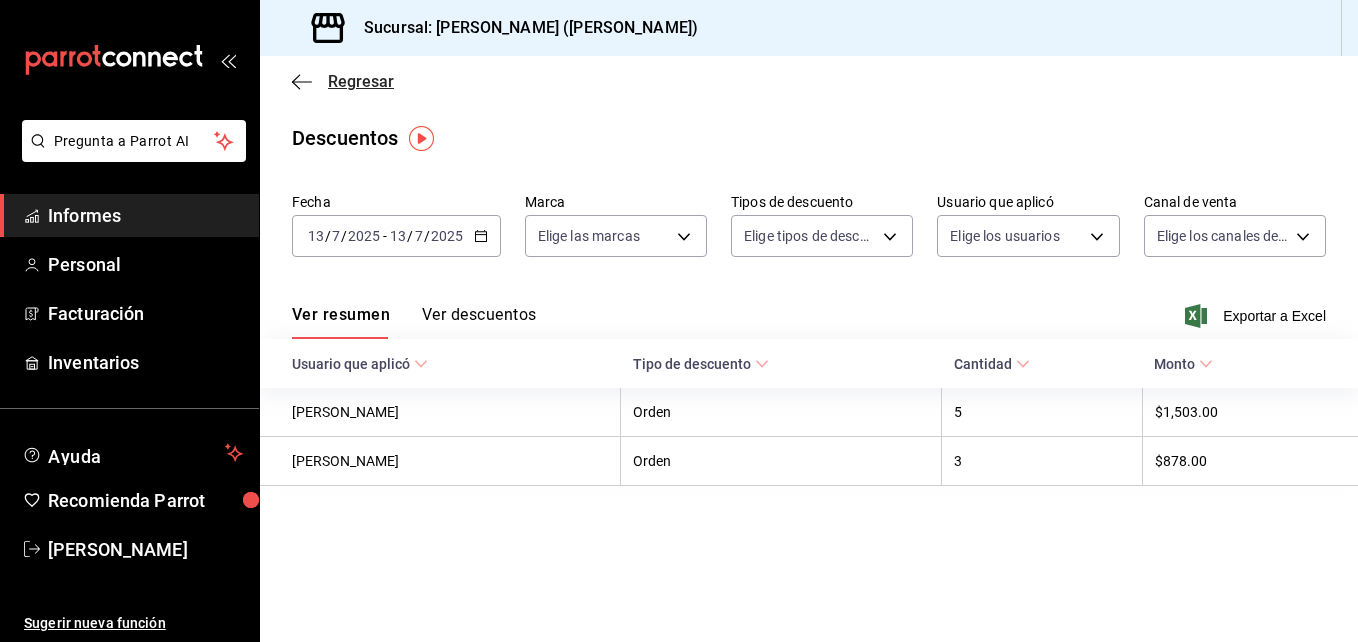 click 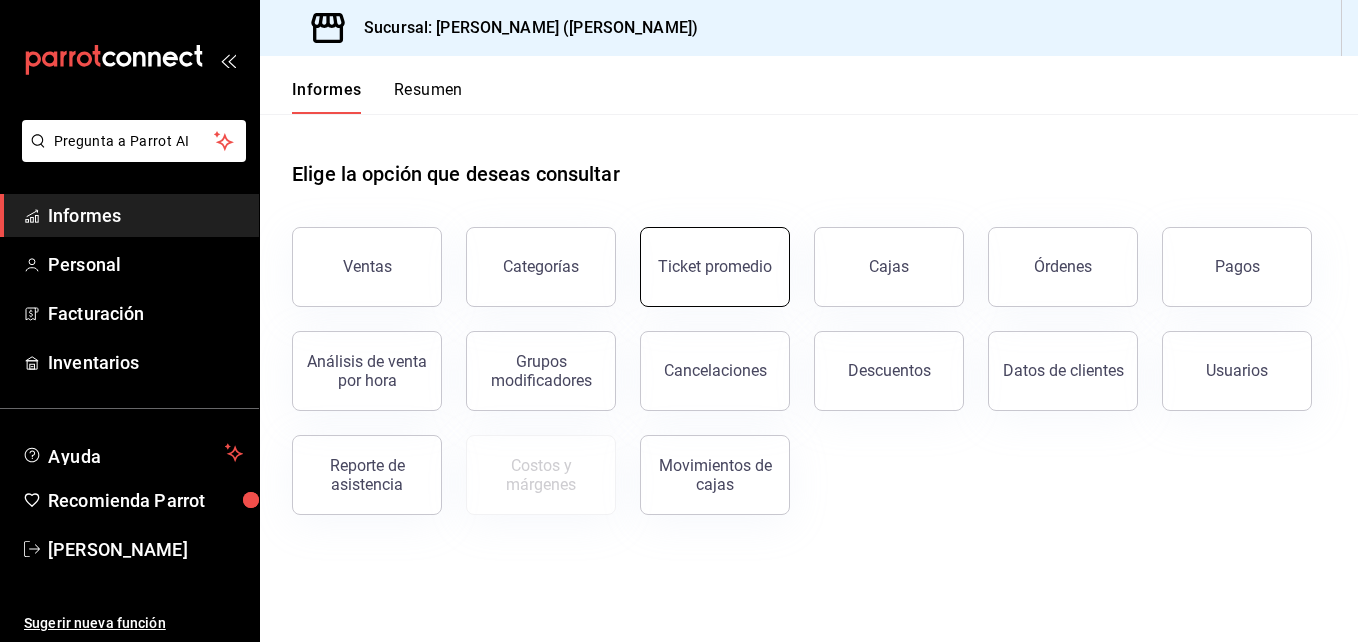 click on "Ticket promedio" at bounding box center [715, 267] 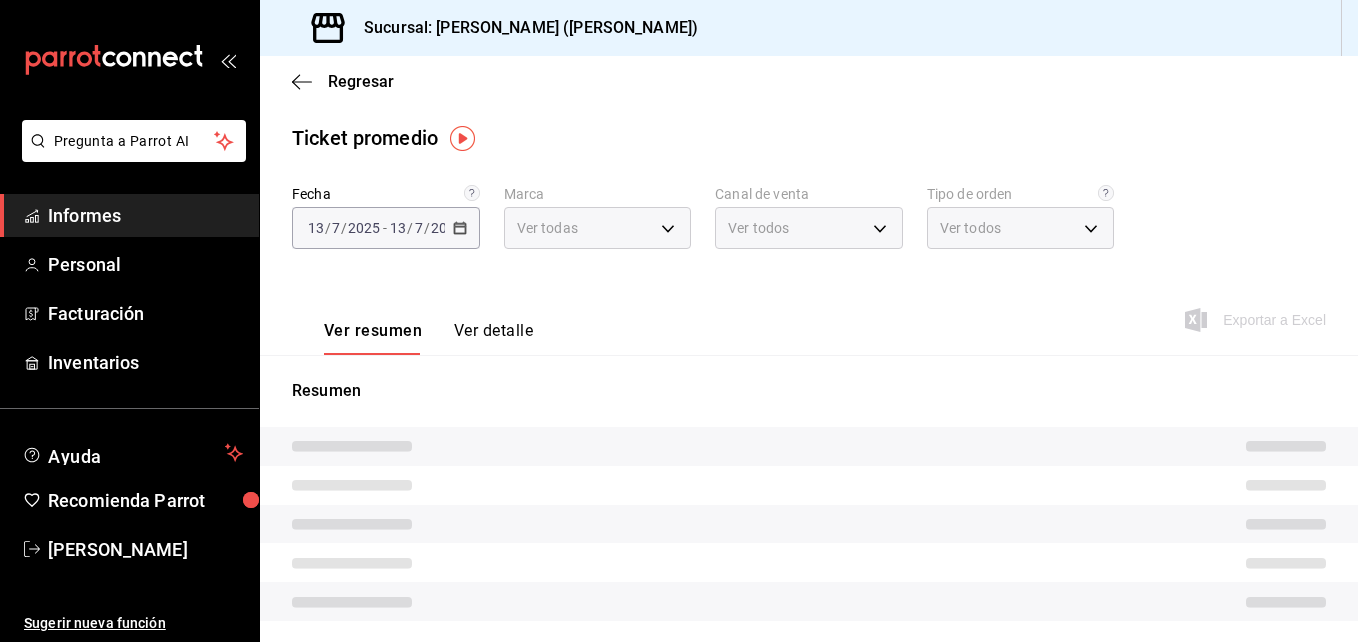 type on "3e284276-a834-4a39-bc59-2edda2d06158" 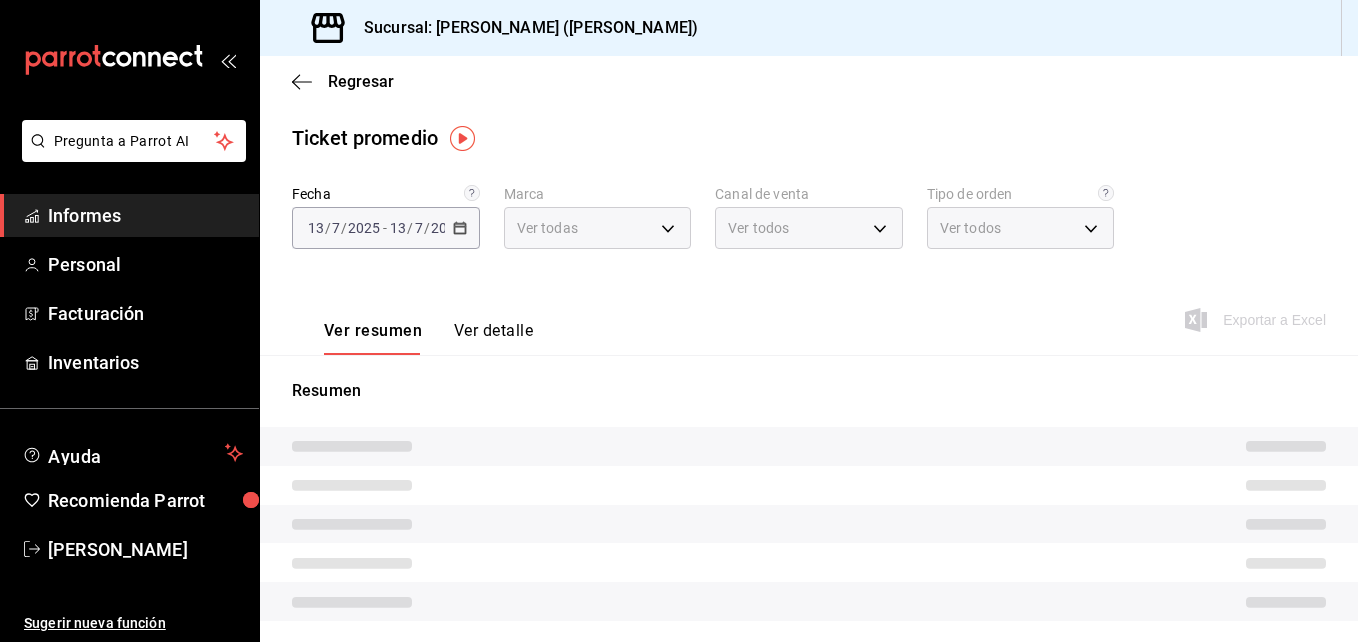 type on "PARROT,UBER_EATS,RAPPI,DIDI_FOOD,ONLINE" 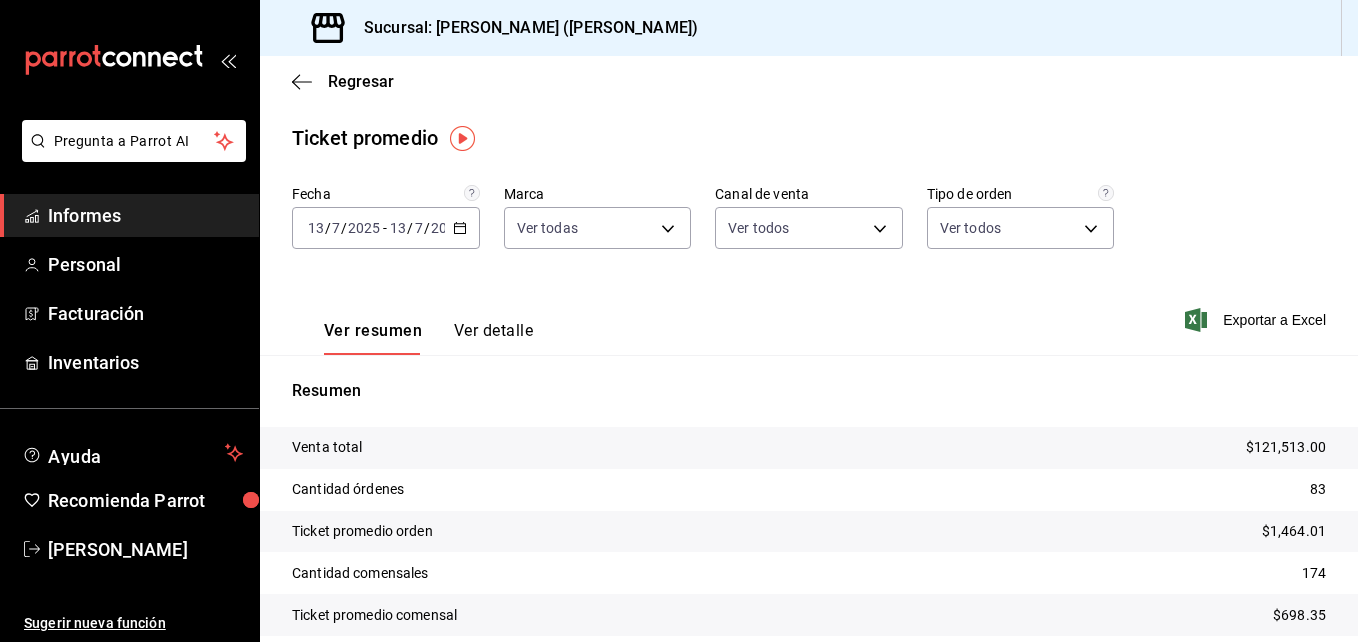 click 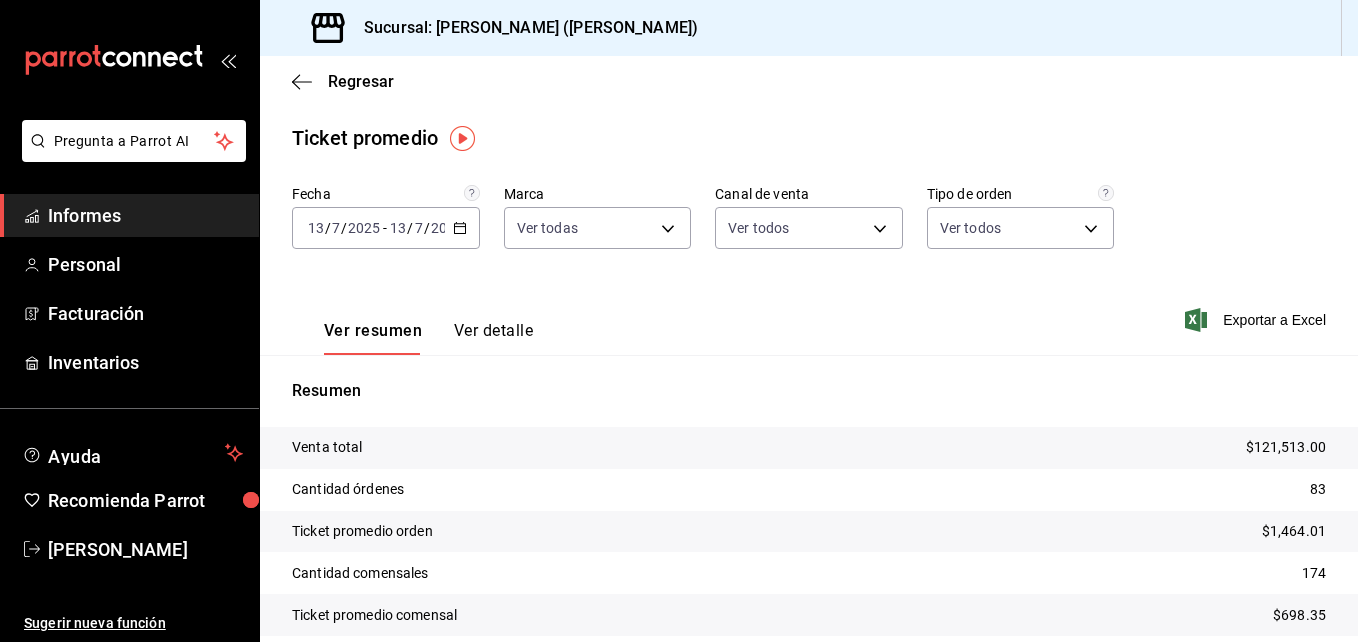 click on "Ver resumen Ver detalle Exportar a Excel" at bounding box center (809, 314) 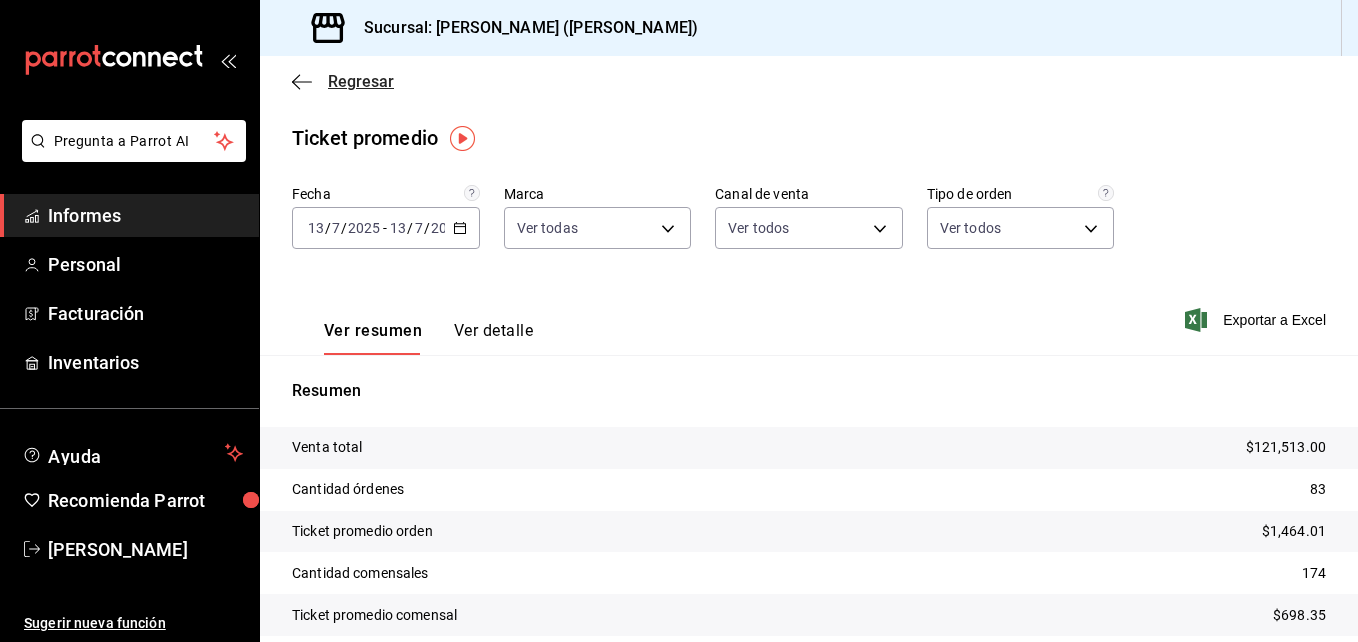 click 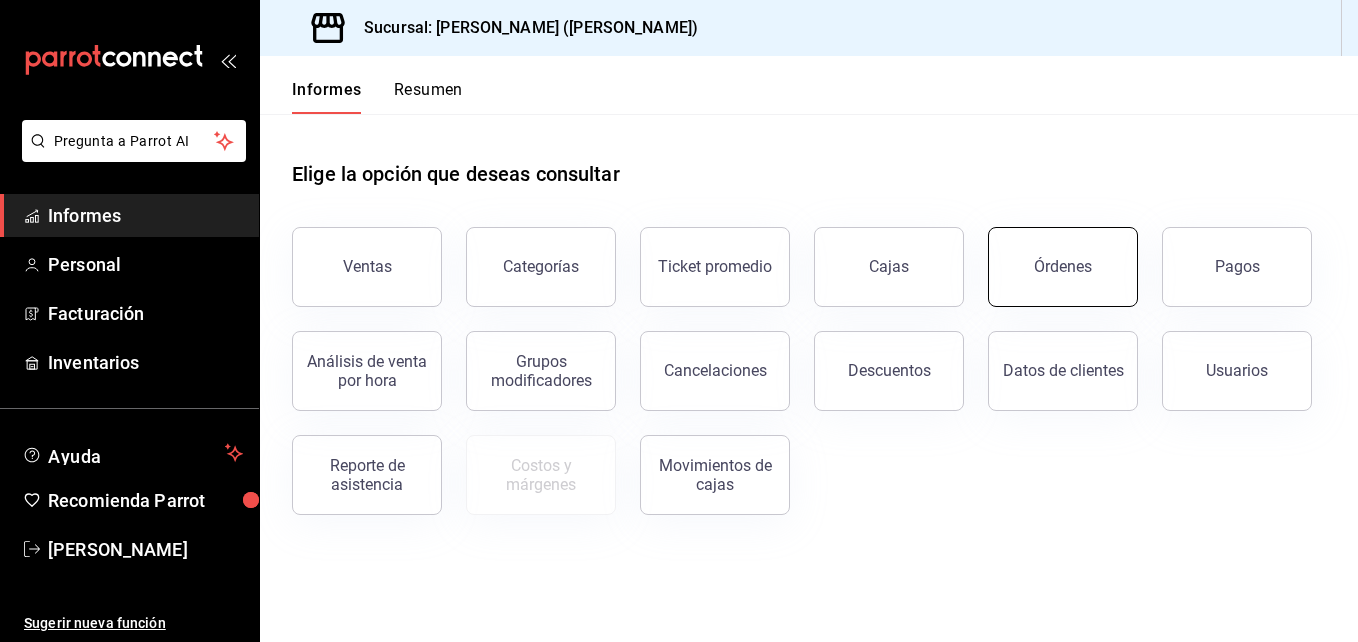 click on "Órdenes" at bounding box center [1063, 267] 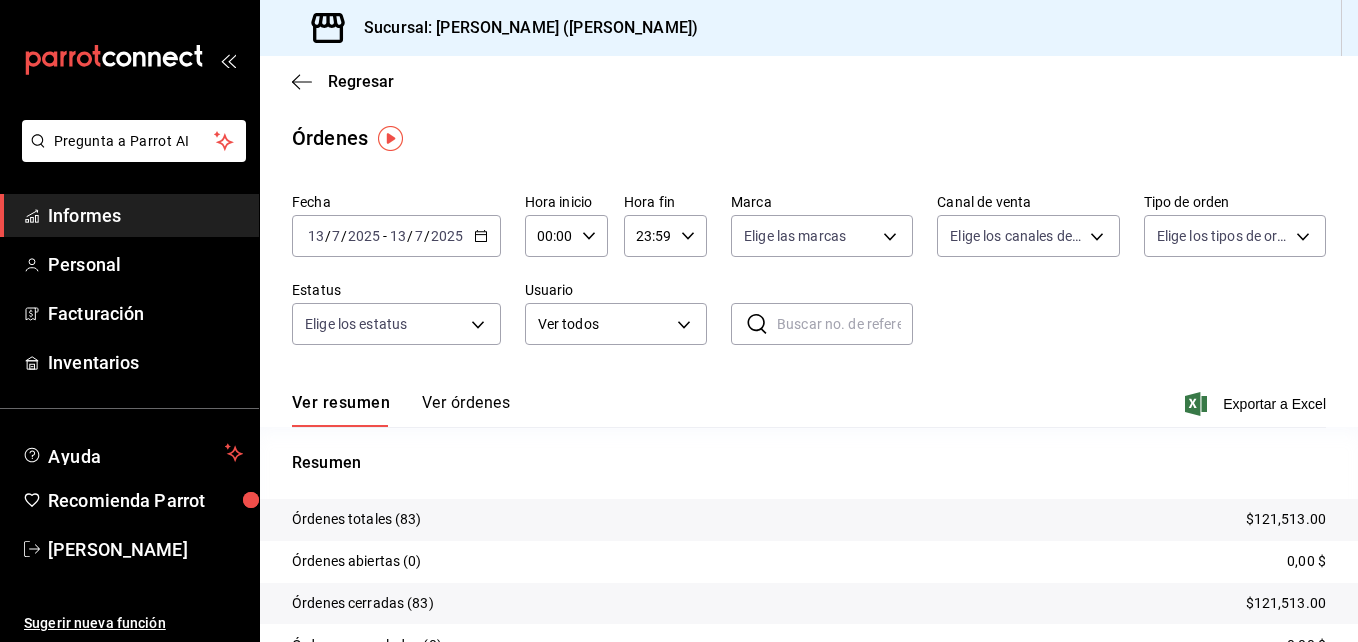 click 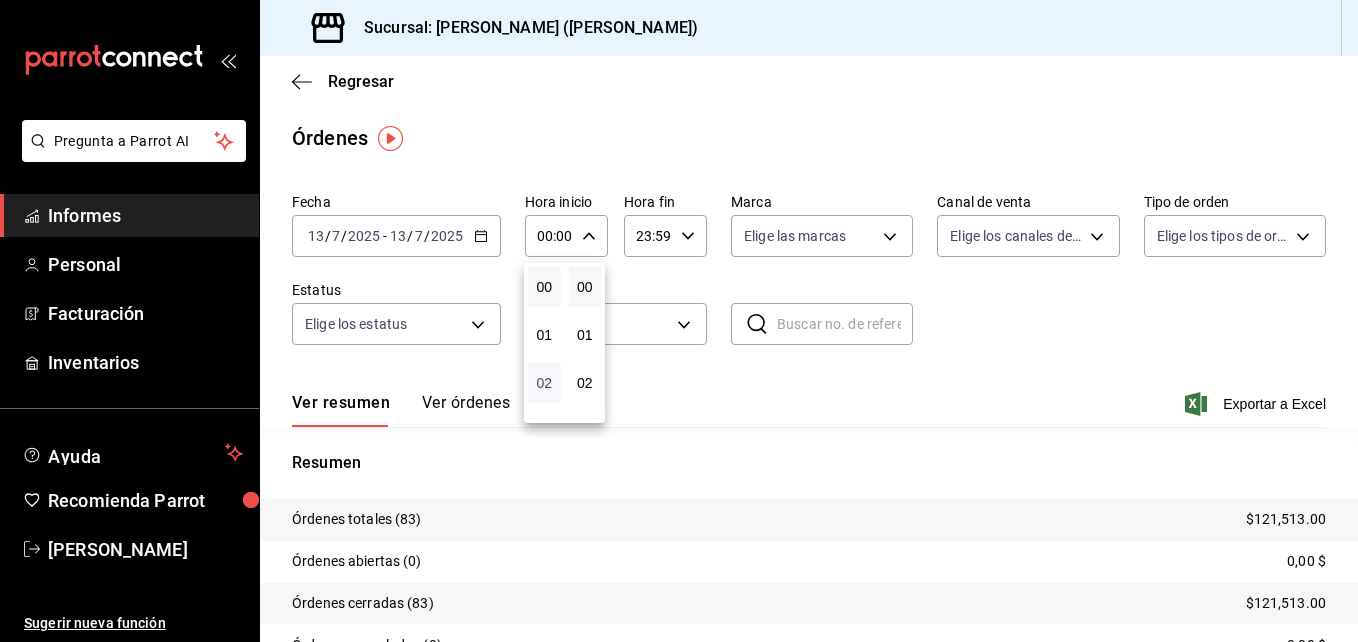 click on "02" at bounding box center [544, 383] 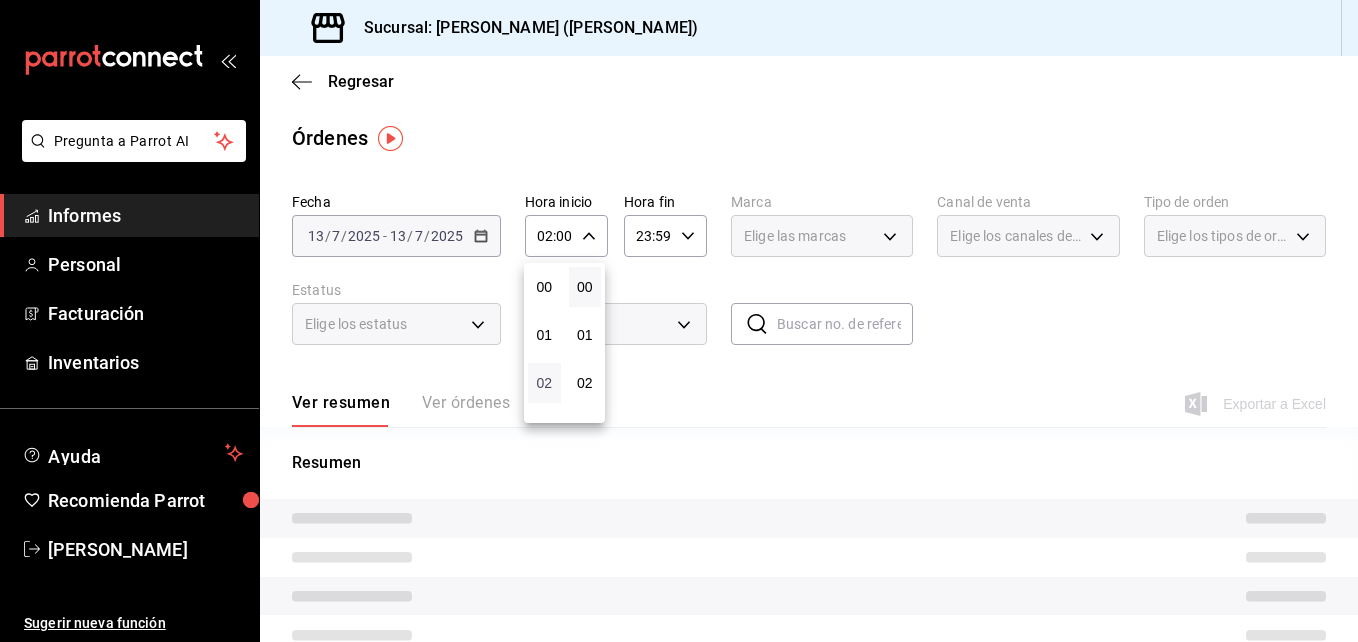 type 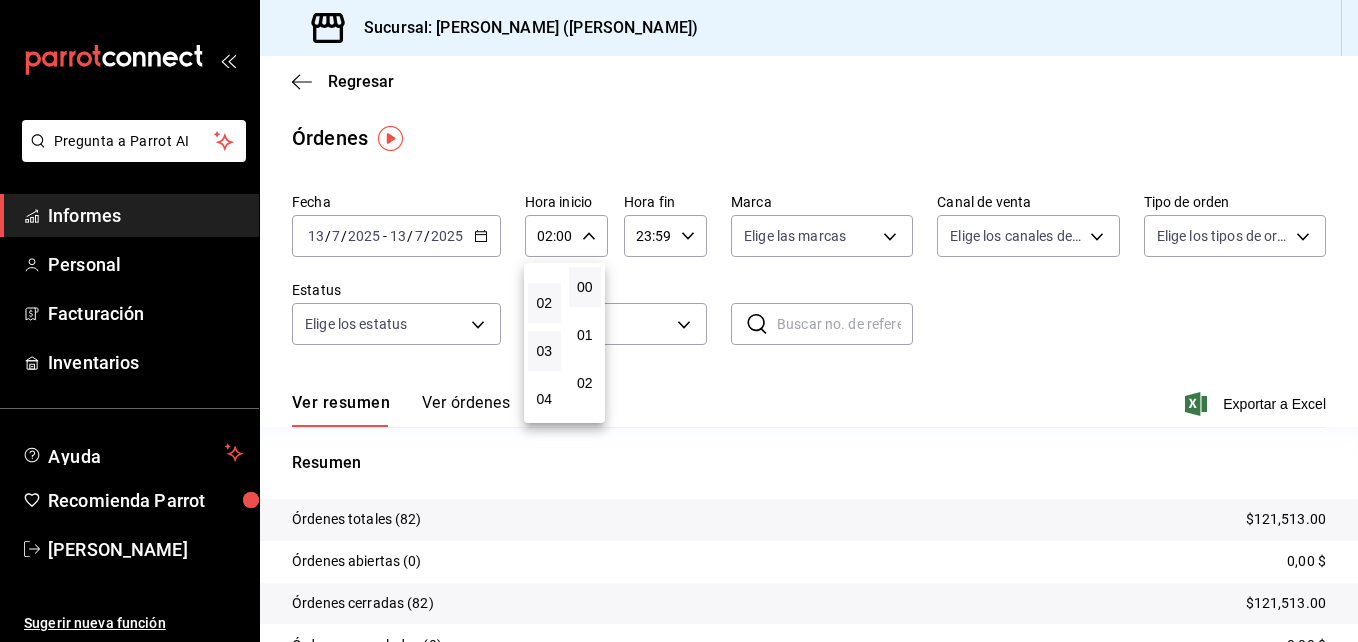 scroll, scrollTop: 120, scrollLeft: 0, axis: vertical 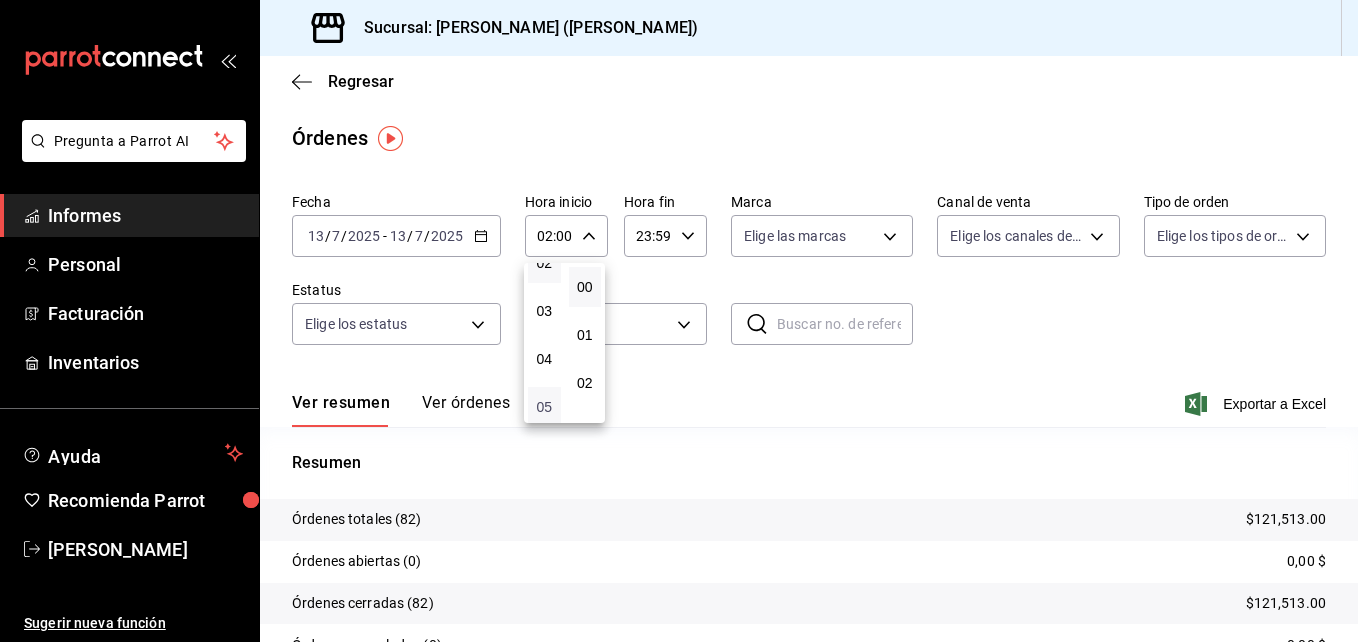 click on "05" at bounding box center [544, 407] 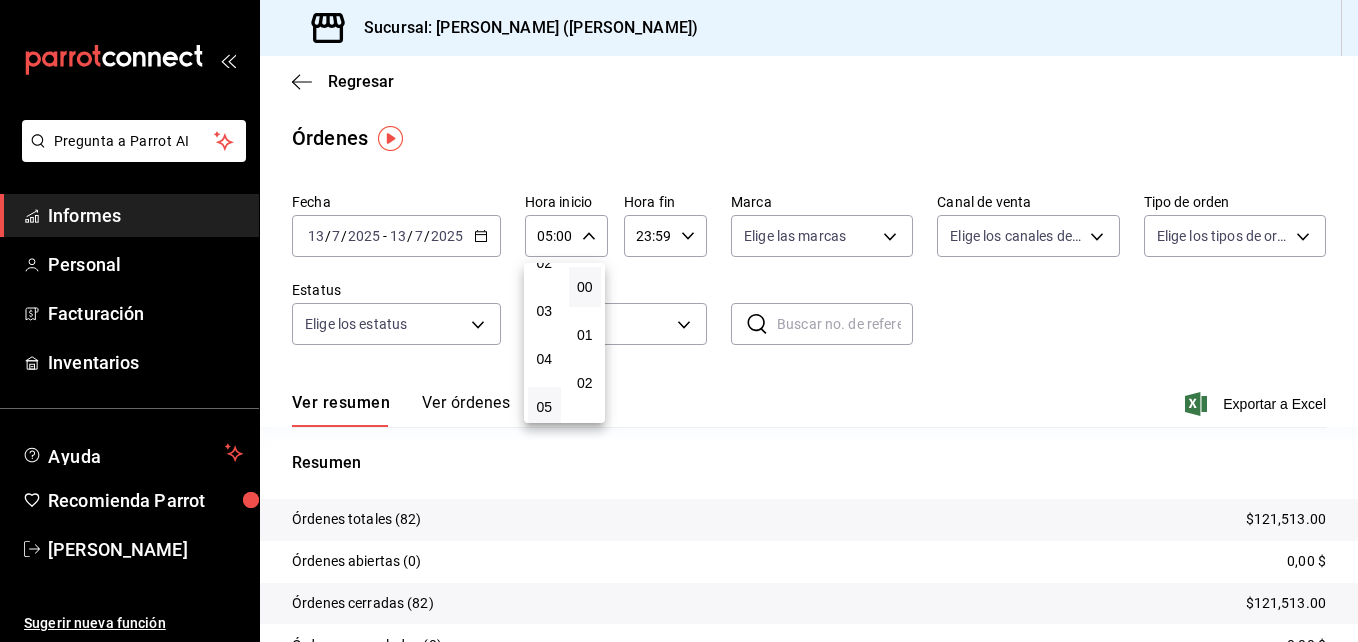 click at bounding box center [679, 321] 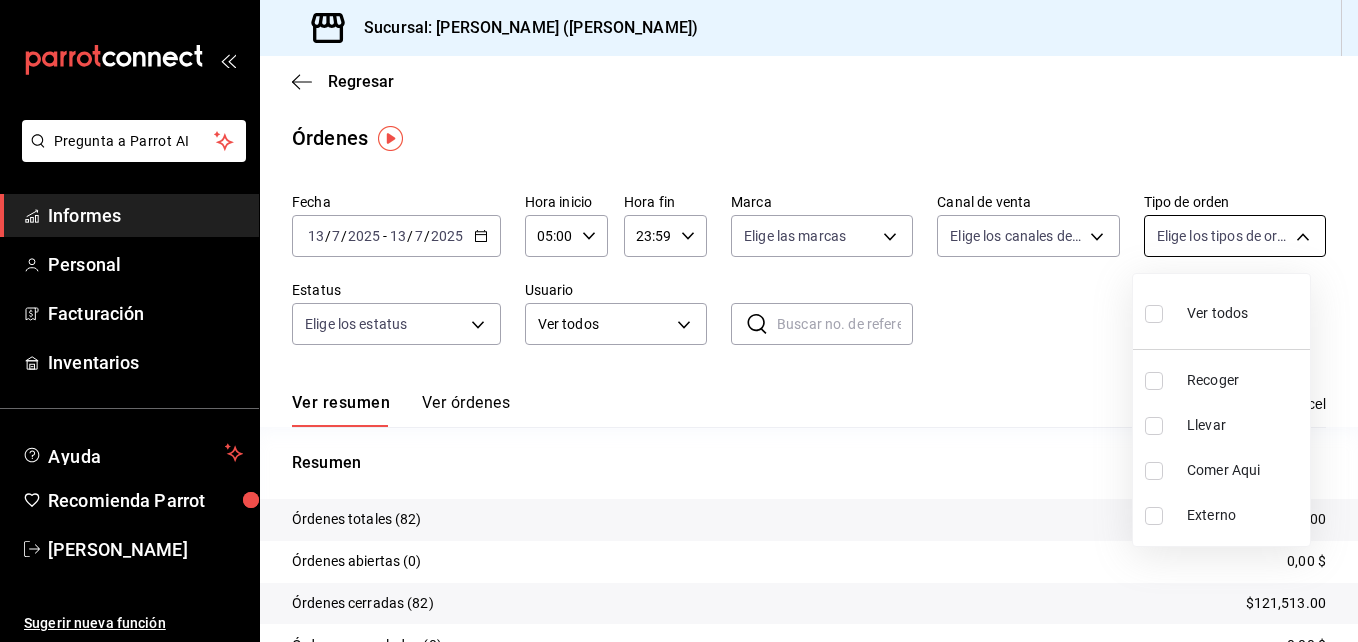 click on "Pregunta a Parrot AI Informes   Personal   Facturación   Inventarios   Ayuda Recomienda Parrot   Erick Felipe   Sugerir nueva función   Sucursal: Sushi Ichikani (Vasconcelos) Regresar Órdenes Fecha 2025-07-13 13 / 7 / 2025 - 2025-07-13 13 / 7 / 2025 Hora inicio 05:00 Hora inicio Hora fin 23:59 Hora fin Marca Elige las marcas Canal de venta Elige los canales de venta Tipo de orden Elige los tipos de orden Estatus Elige los estatus Usuario Ver todos ALL ​ ​ Ver resumen Ver órdenes Exportar a Excel Resumen Órdenes totales (82) $121,513.00 Órdenes abiertas (0) 0,00 $ Órdenes cerradas (82) $121,513.00 Órdenes canceladas (0) 0,00 $ Órdenes negadas (0) 0,00 $ ¿Quieres ver el consumo promedio por orden y comensal? Ve al reporte de Ticket promedio Pregunta a Parrot AI Informes   Personal   Facturación   Inventarios   Ayuda Recomienda Parrot   Erick Felipe   Sugerir nueva función   GANA 1 MES GRATIS EN TU SUSCRIPCIÓN AQUÍ Ver video tutorial Ir a video Visitar centro de ayuda (81) 2046 6363 Ver todos" at bounding box center (679, 321) 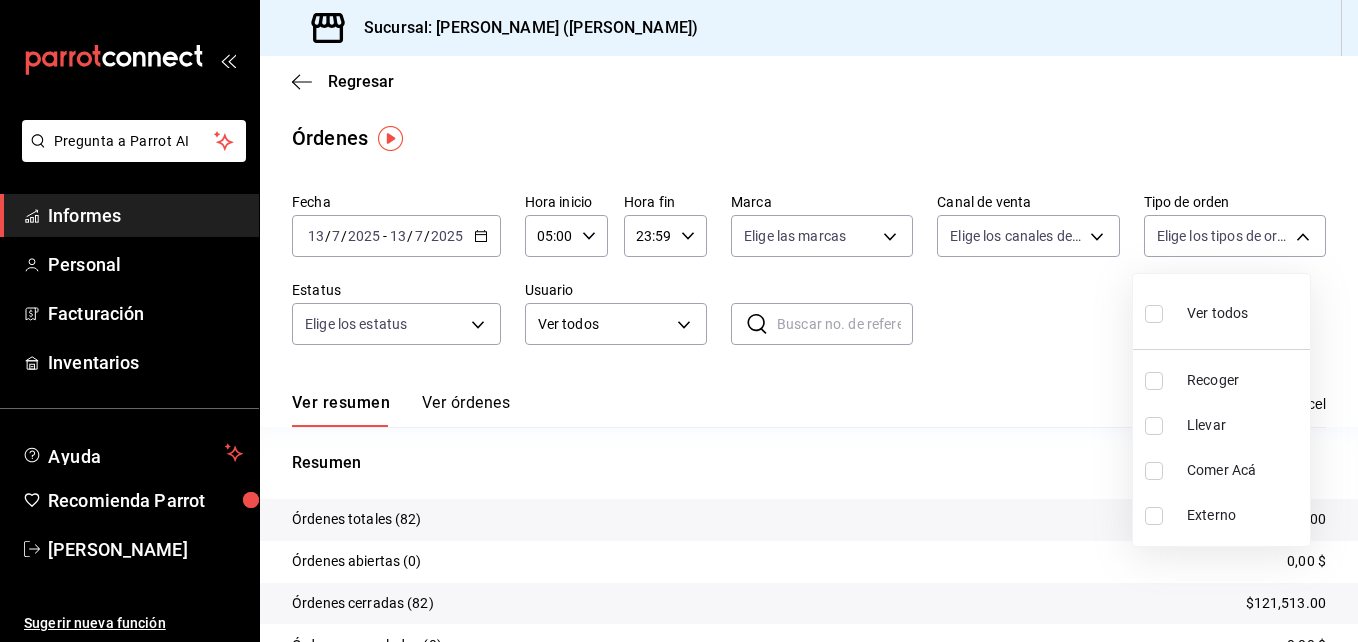 click at bounding box center [1154, 426] 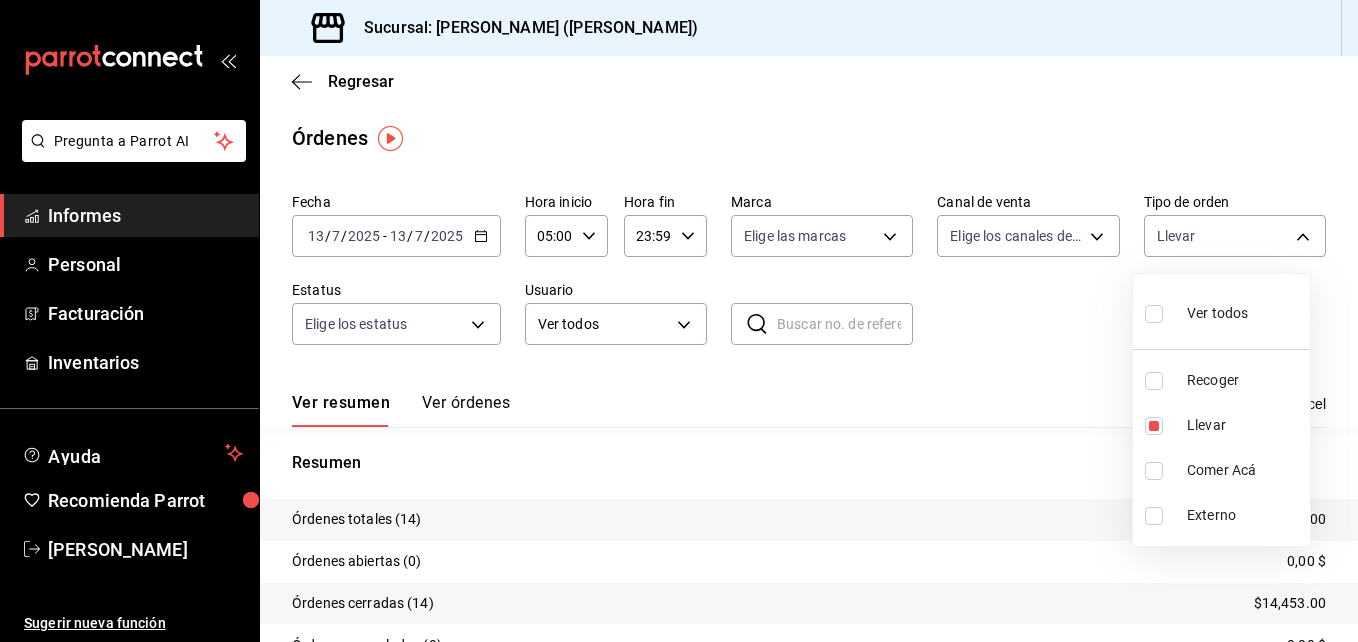 click at bounding box center (679, 321) 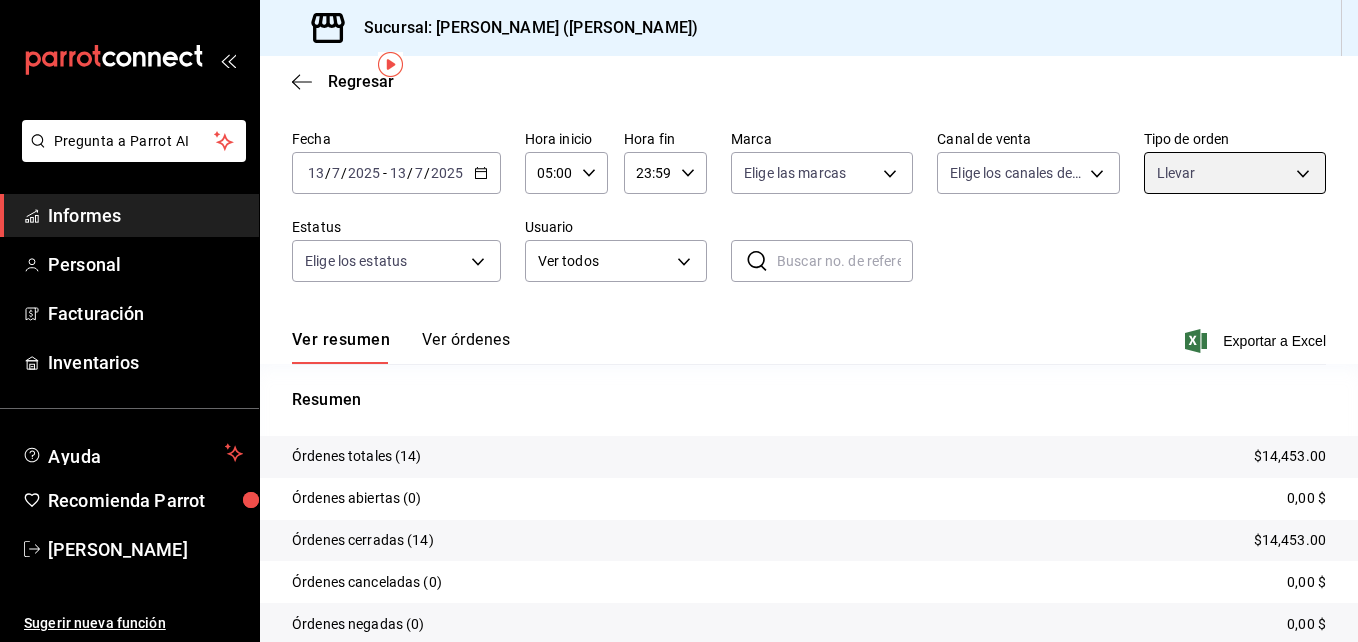 scroll, scrollTop: 80, scrollLeft: 0, axis: vertical 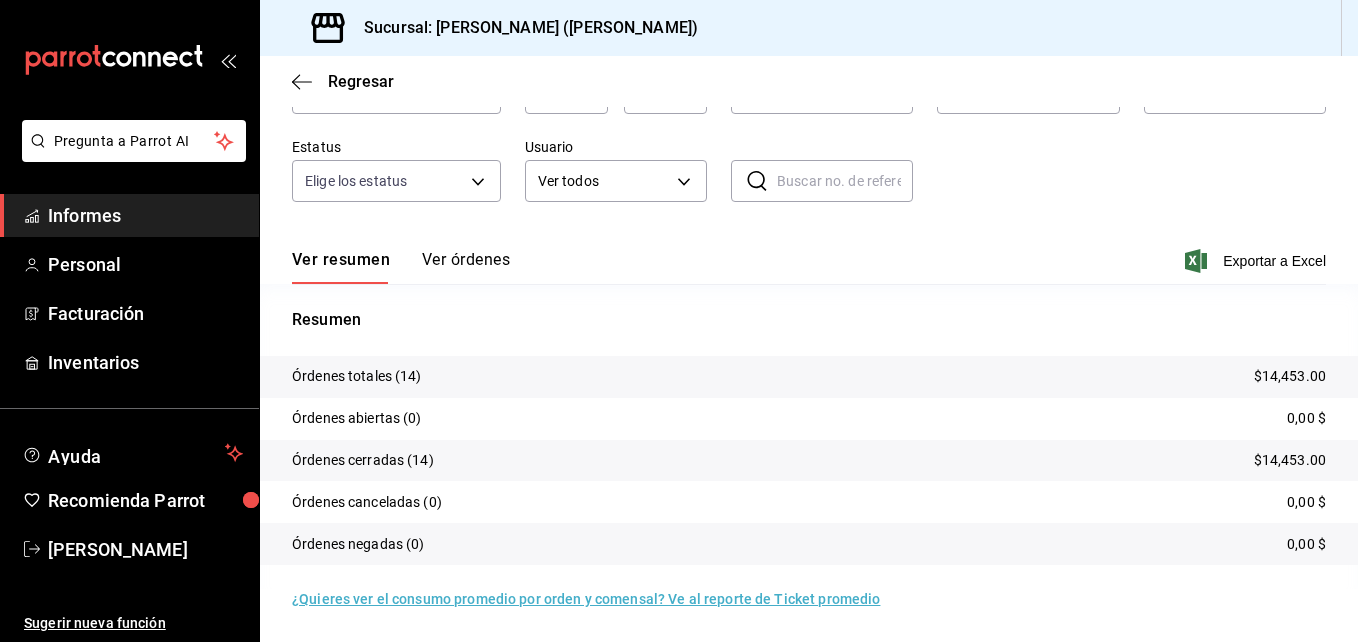 click on "Resumen Órdenes totales (14) $14,453.00 Órdenes abiertas (0) 0,00 $ Órdenes cerradas (14) $14,453.00 Órdenes canceladas (0) 0,00 $ Órdenes negadas (0) 0,00 $" at bounding box center (809, 448) 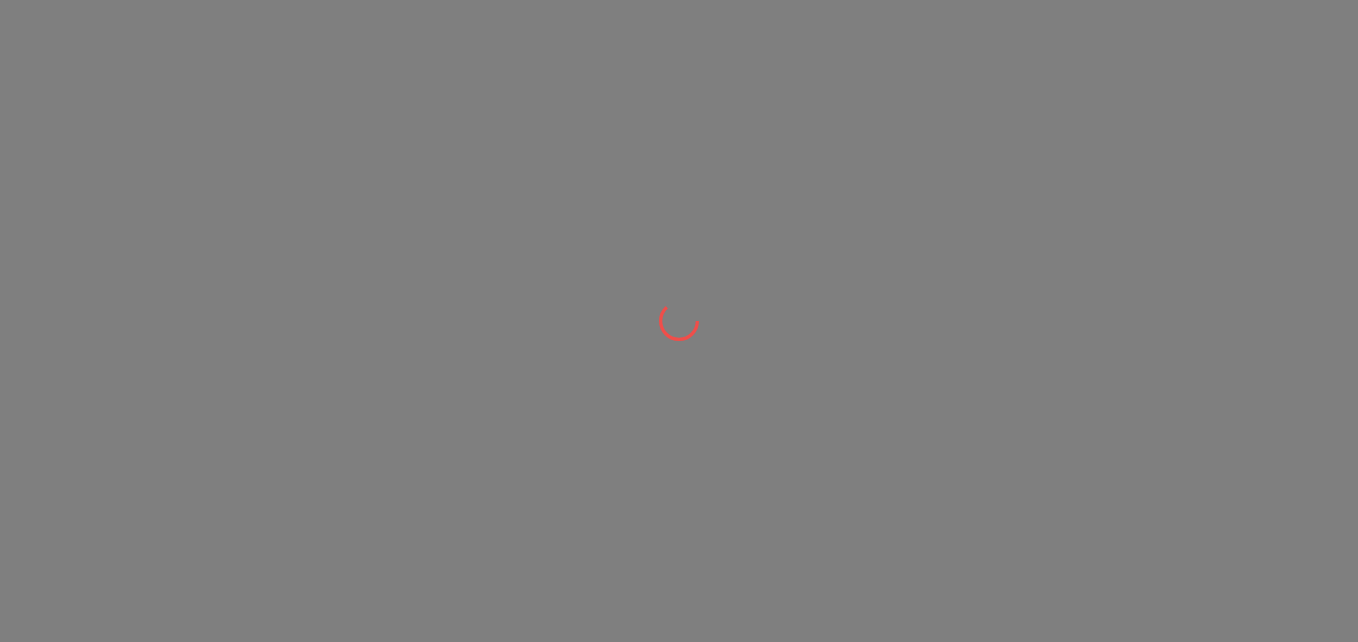 scroll, scrollTop: 0, scrollLeft: 0, axis: both 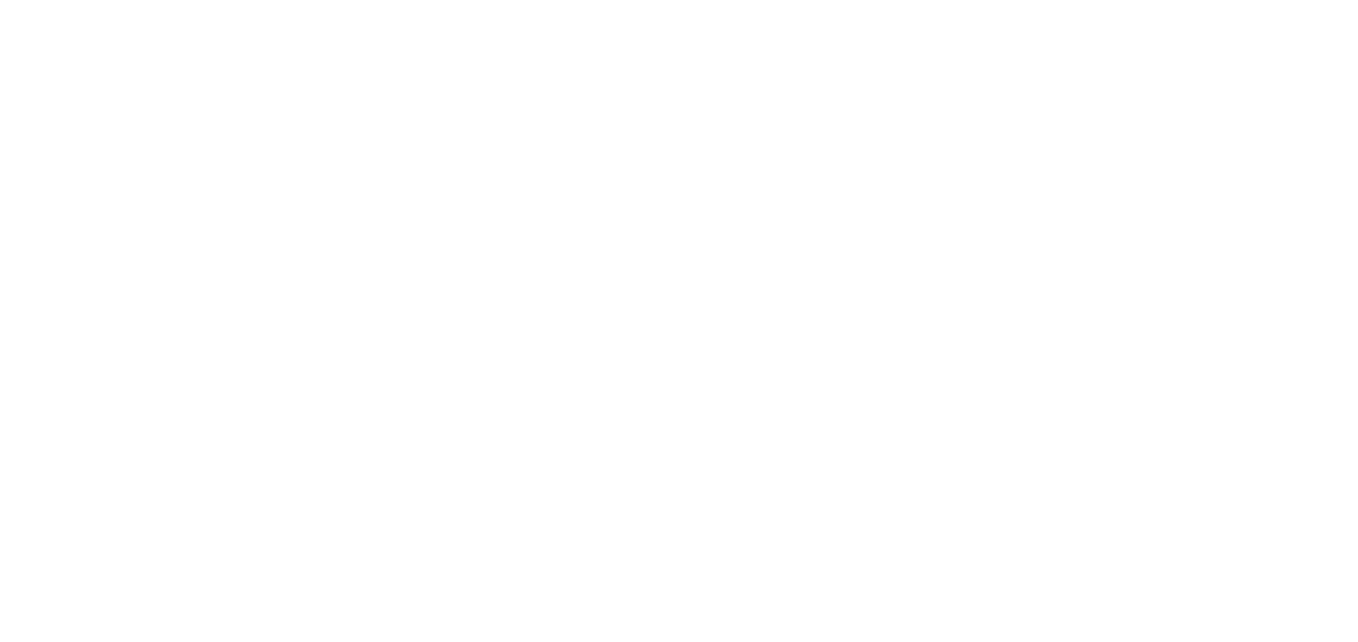 click at bounding box center [679, 4] 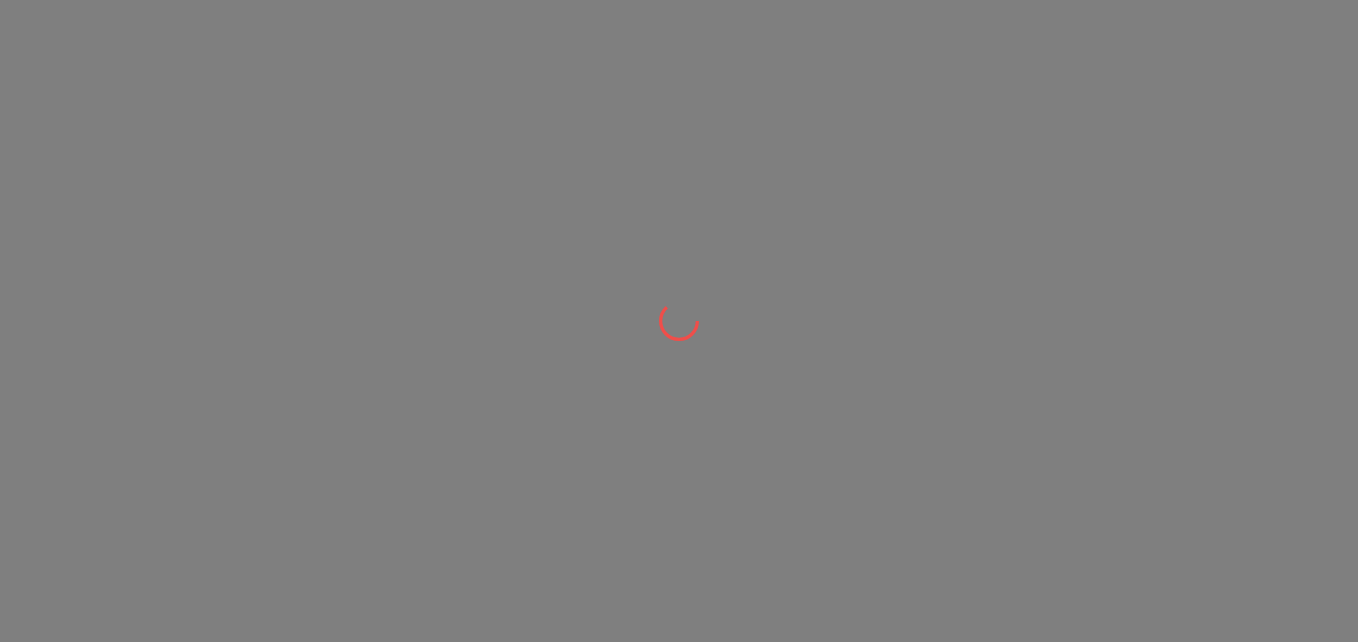 scroll, scrollTop: 0, scrollLeft: 0, axis: both 